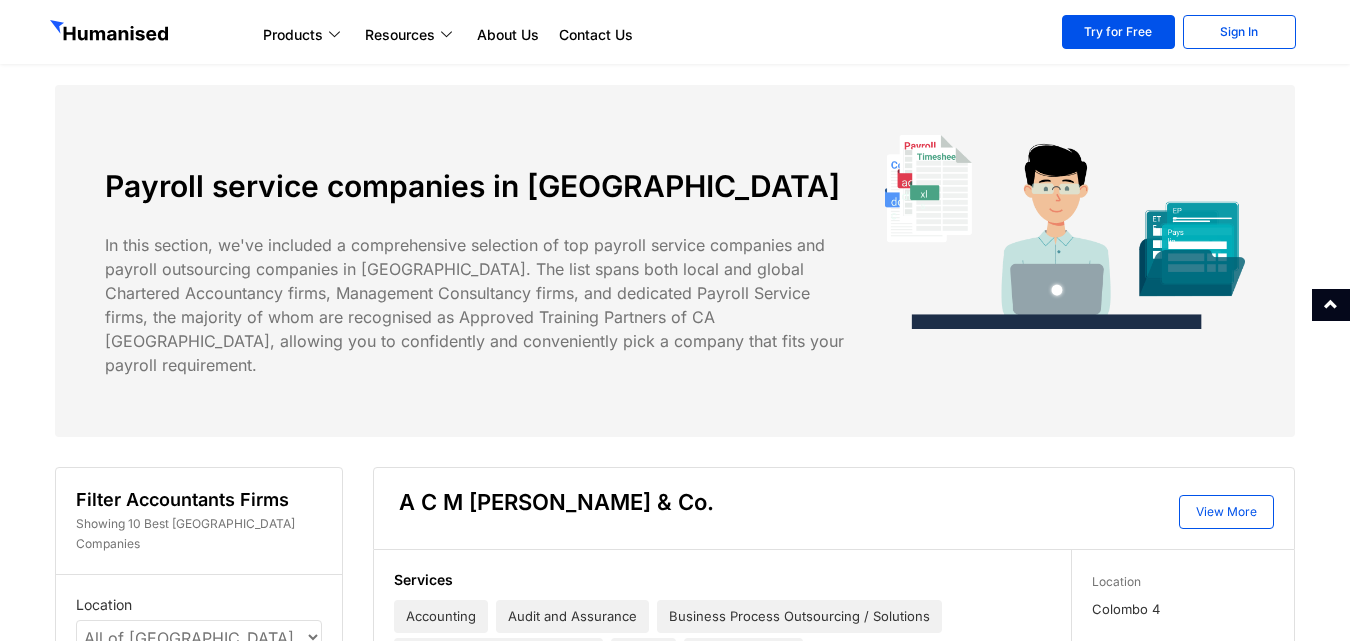 scroll, scrollTop: 600, scrollLeft: 0, axis: vertical 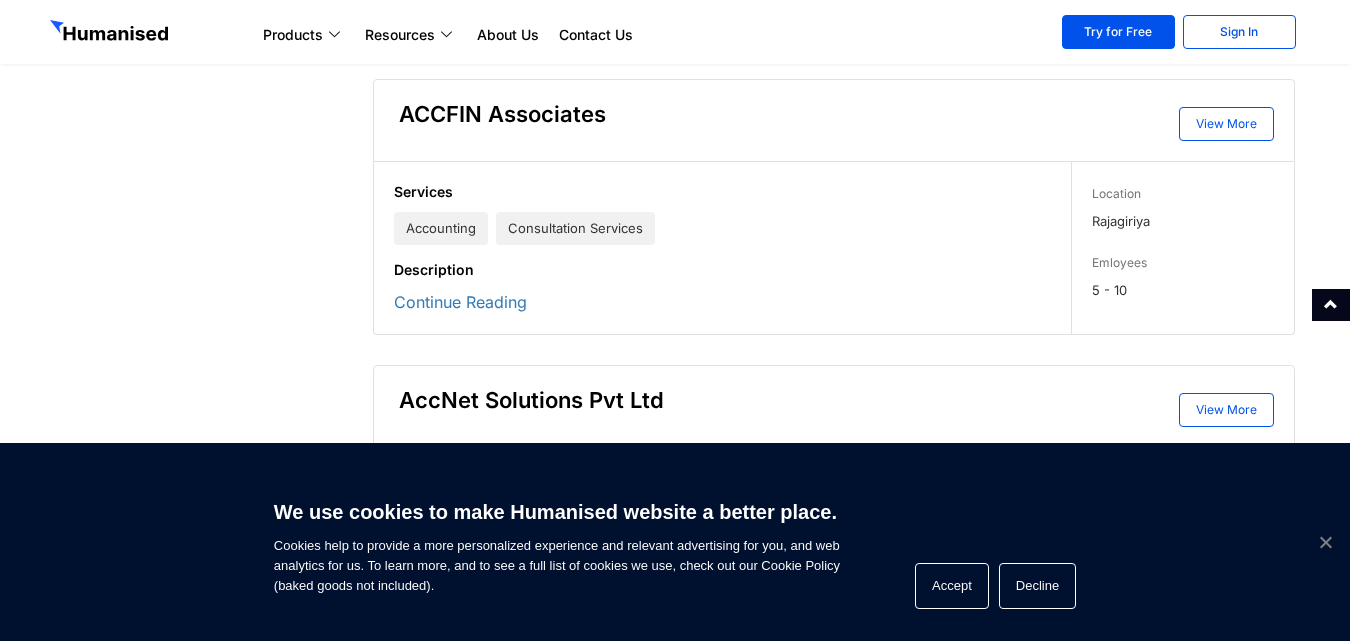 drag, startPoint x: 1340, startPoint y: 539, endPoint x: 1332, endPoint y: 546, distance: 10.630146 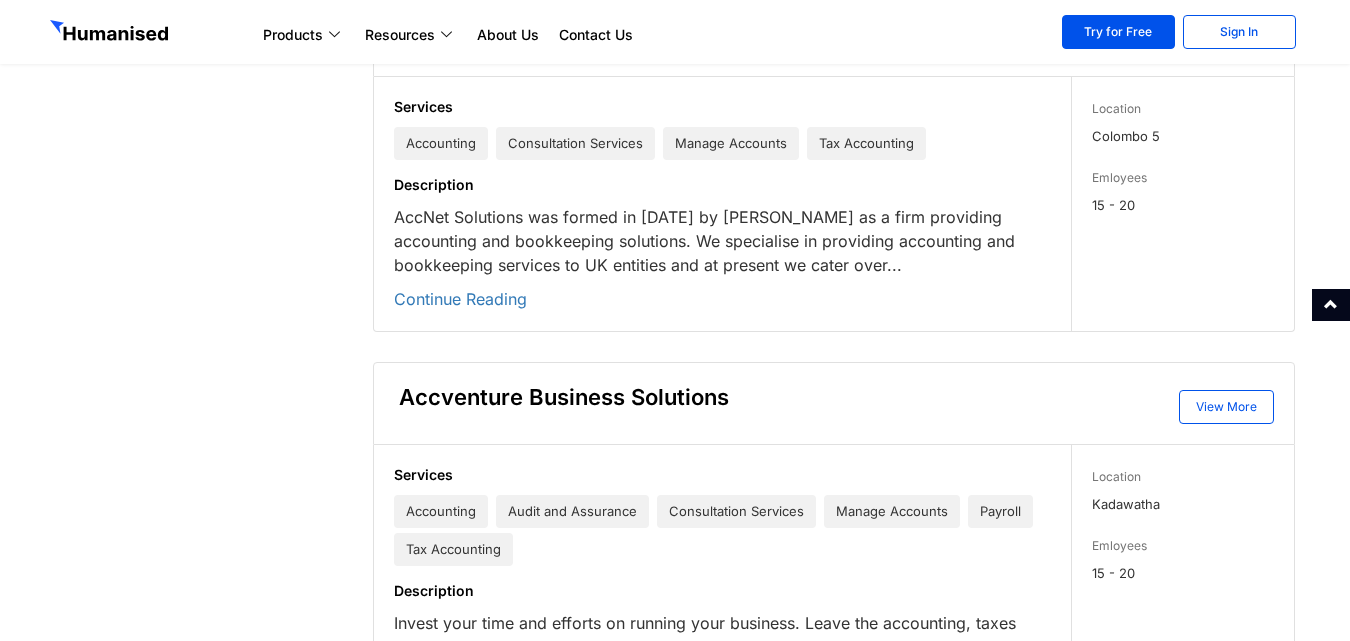scroll, scrollTop: 1600, scrollLeft: 0, axis: vertical 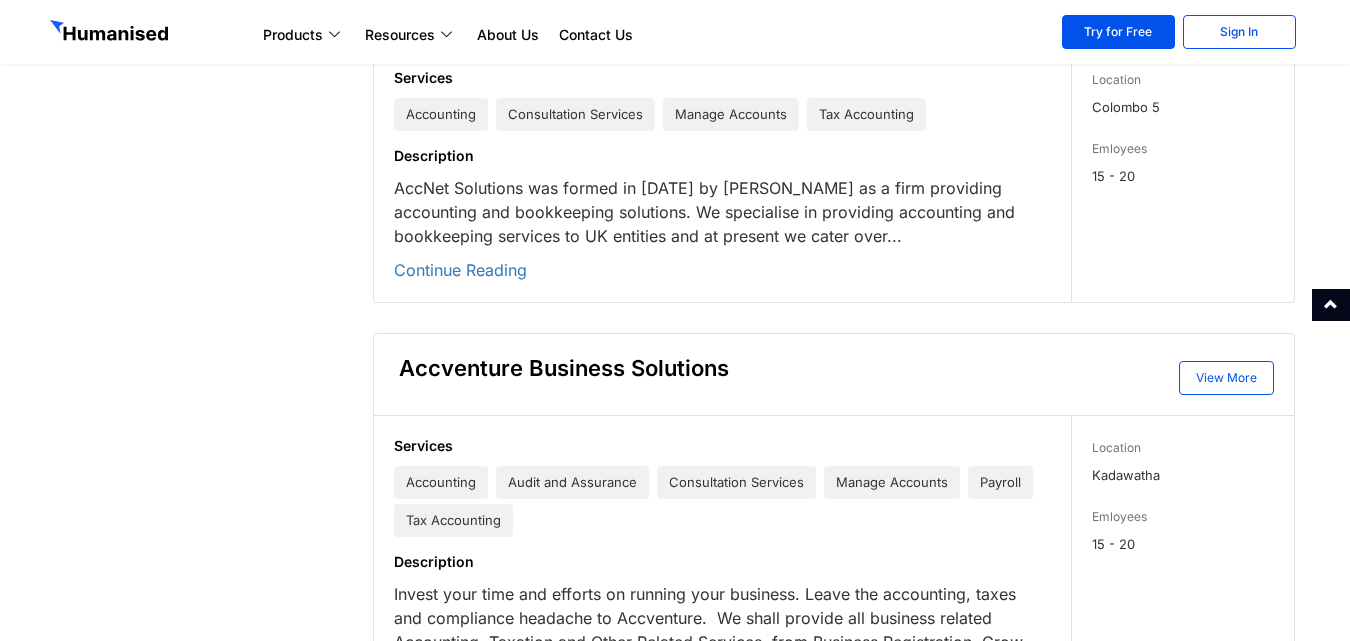 click on "Accventure Business Solutions" at bounding box center [564, 368] 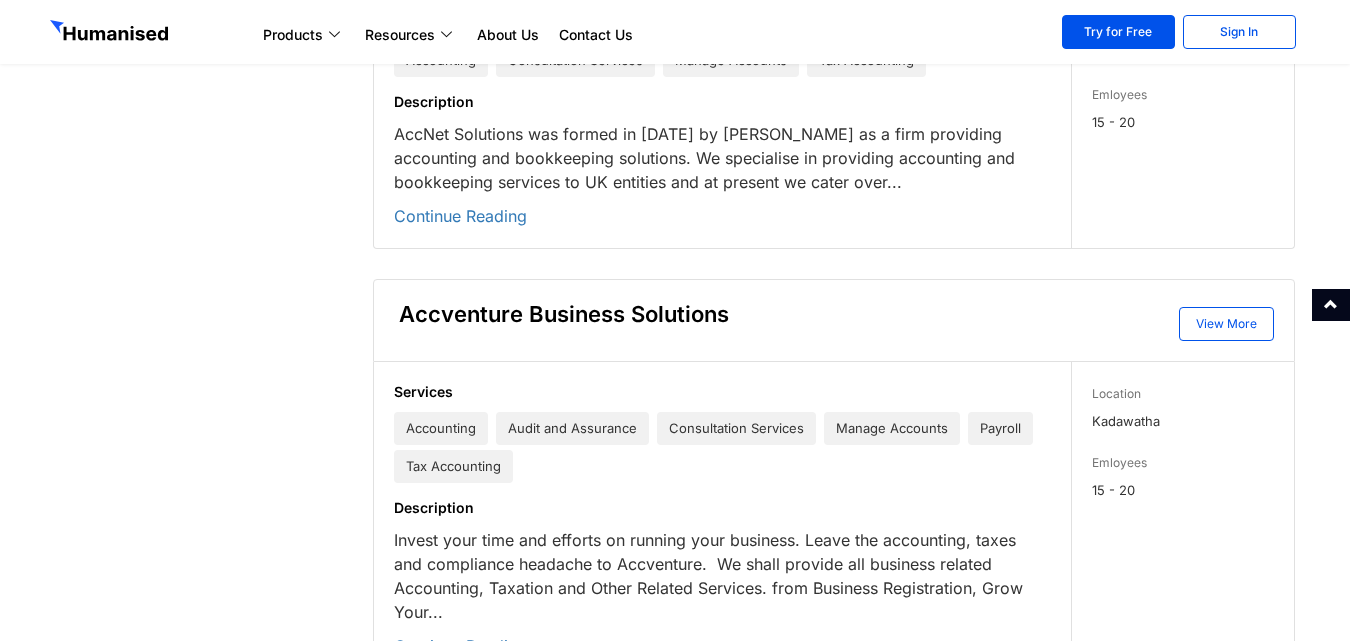 scroll, scrollTop: 1700, scrollLeft: 0, axis: vertical 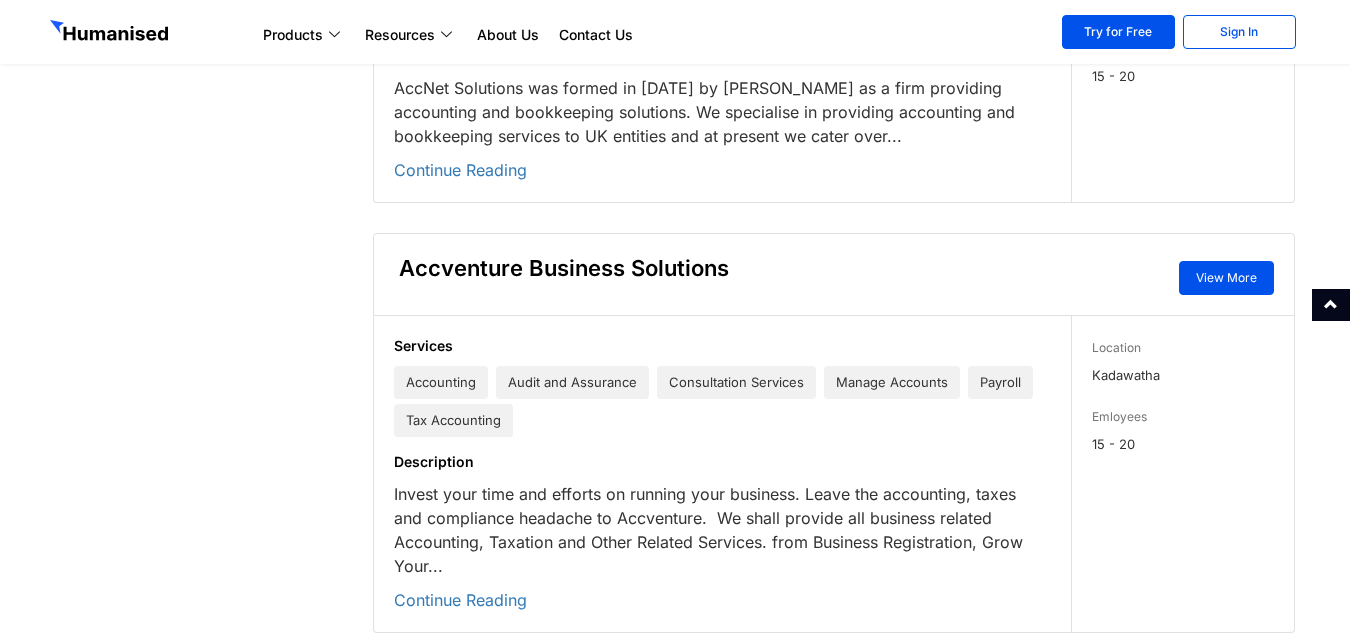 click on "View More" at bounding box center (1226, 278) 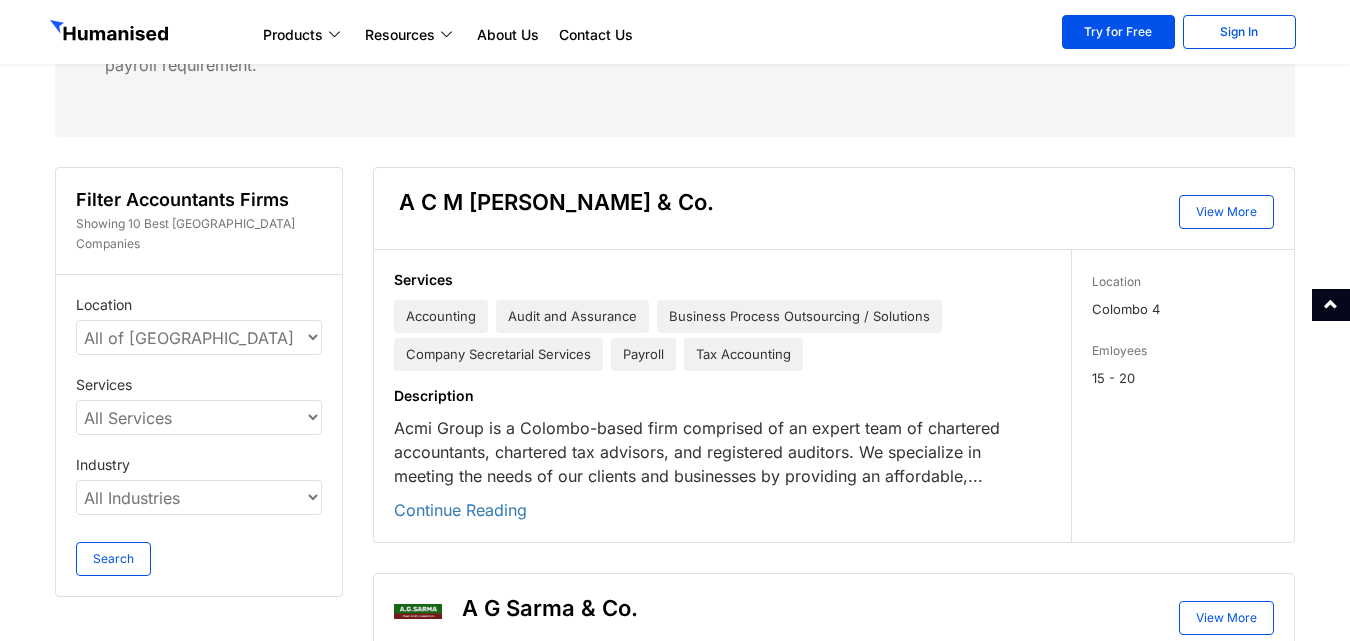 scroll, scrollTop: 0, scrollLeft: 0, axis: both 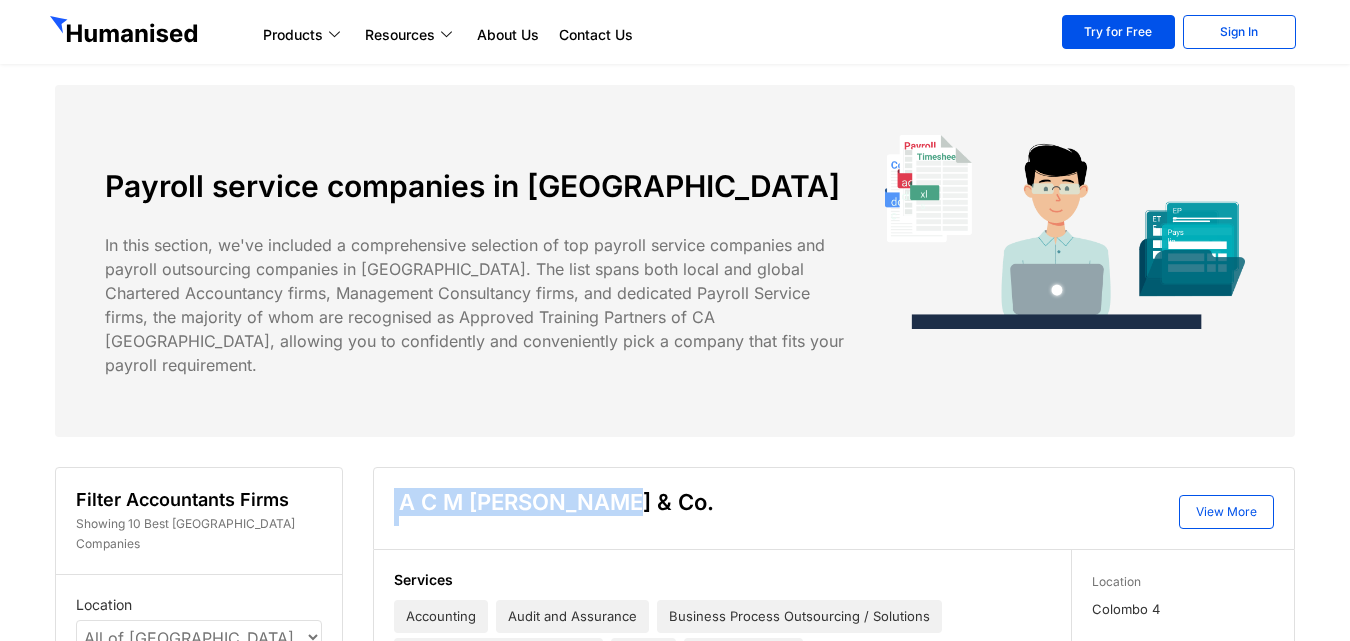 drag, startPoint x: 616, startPoint y: 481, endPoint x: 451, endPoint y: 485, distance: 165.04848 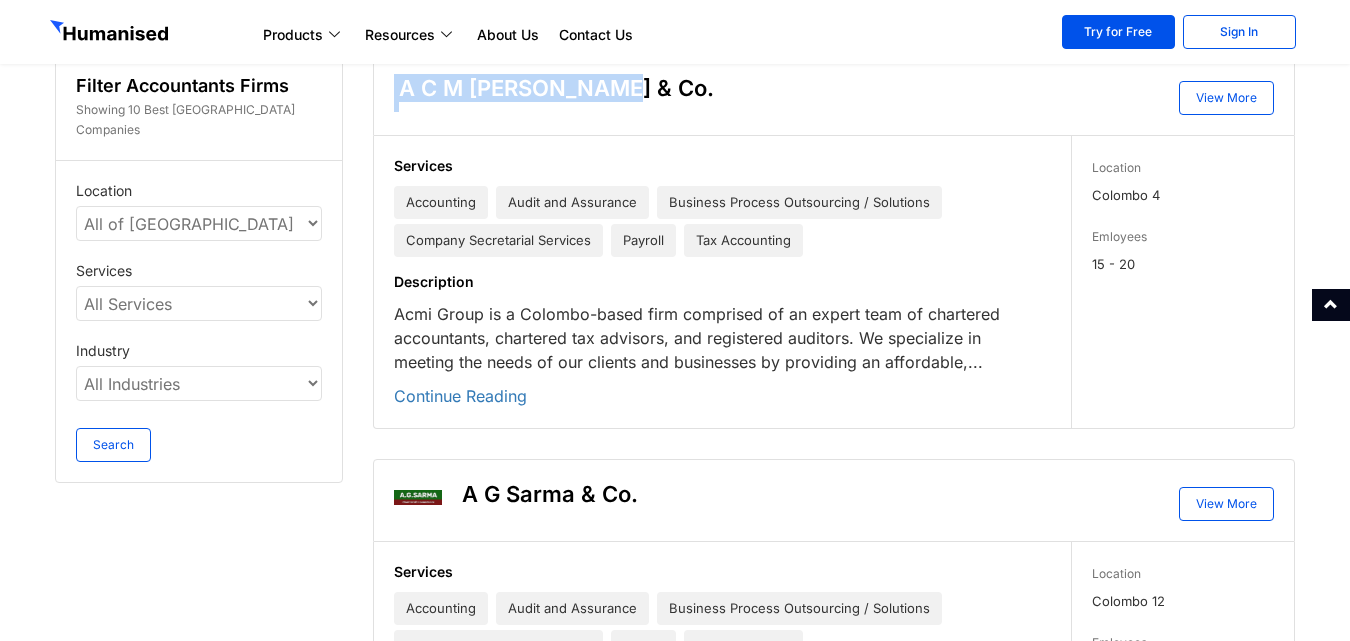 scroll, scrollTop: 300, scrollLeft: 0, axis: vertical 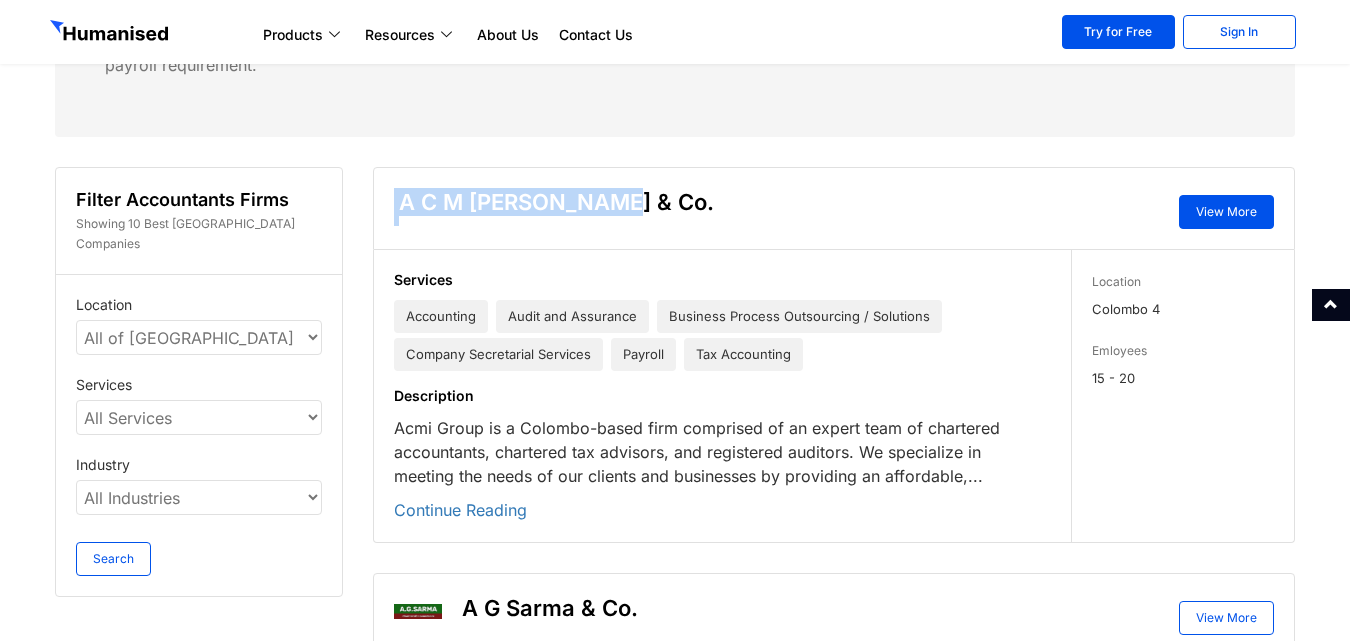 click on "View More" at bounding box center (1226, 212) 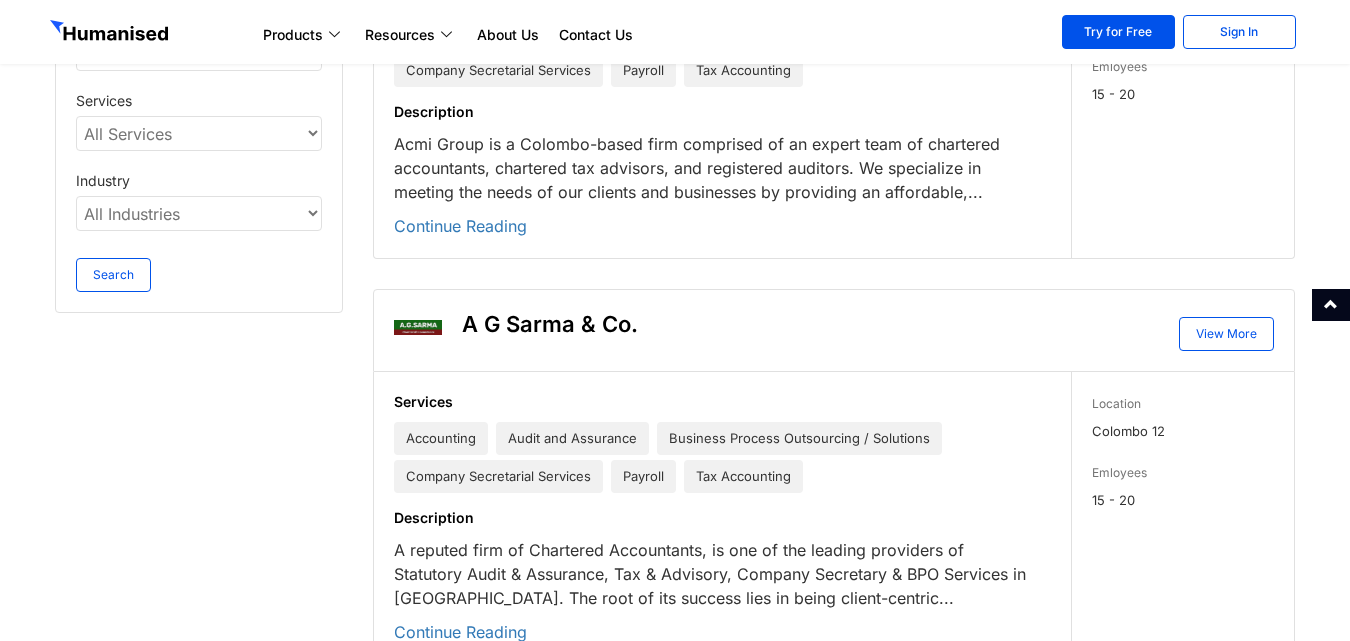scroll, scrollTop: 600, scrollLeft: 0, axis: vertical 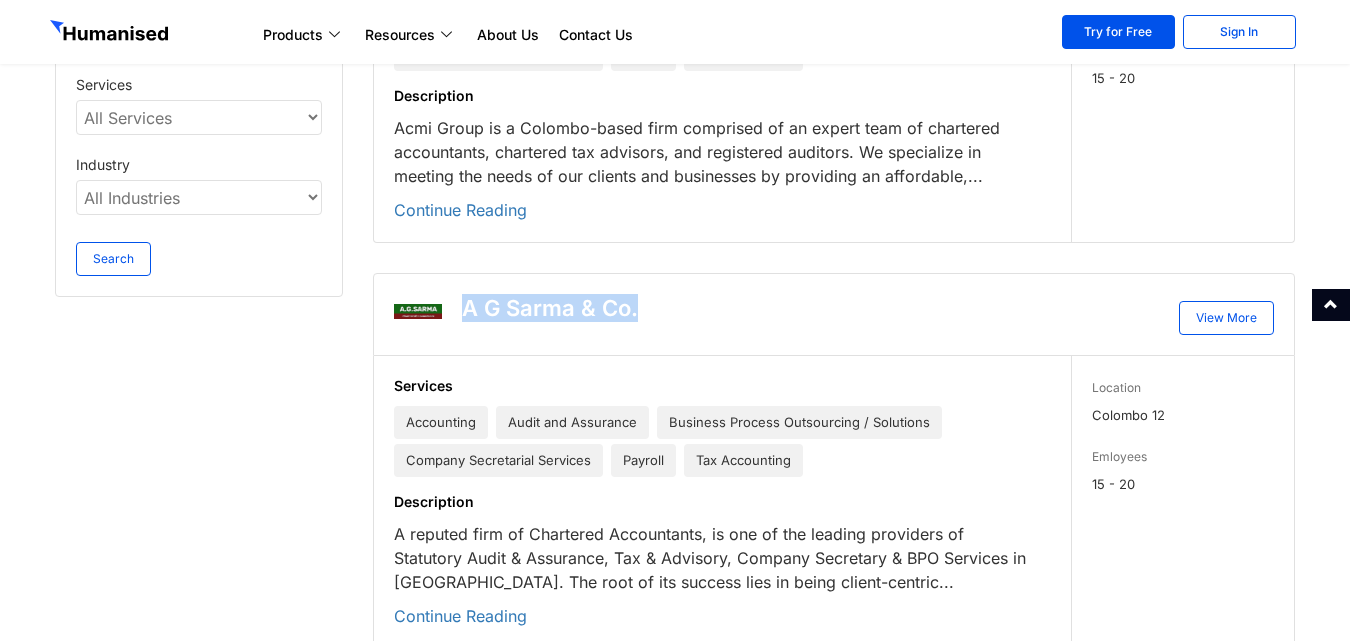 drag, startPoint x: 637, startPoint y: 289, endPoint x: 467, endPoint y: 279, distance: 170.29387 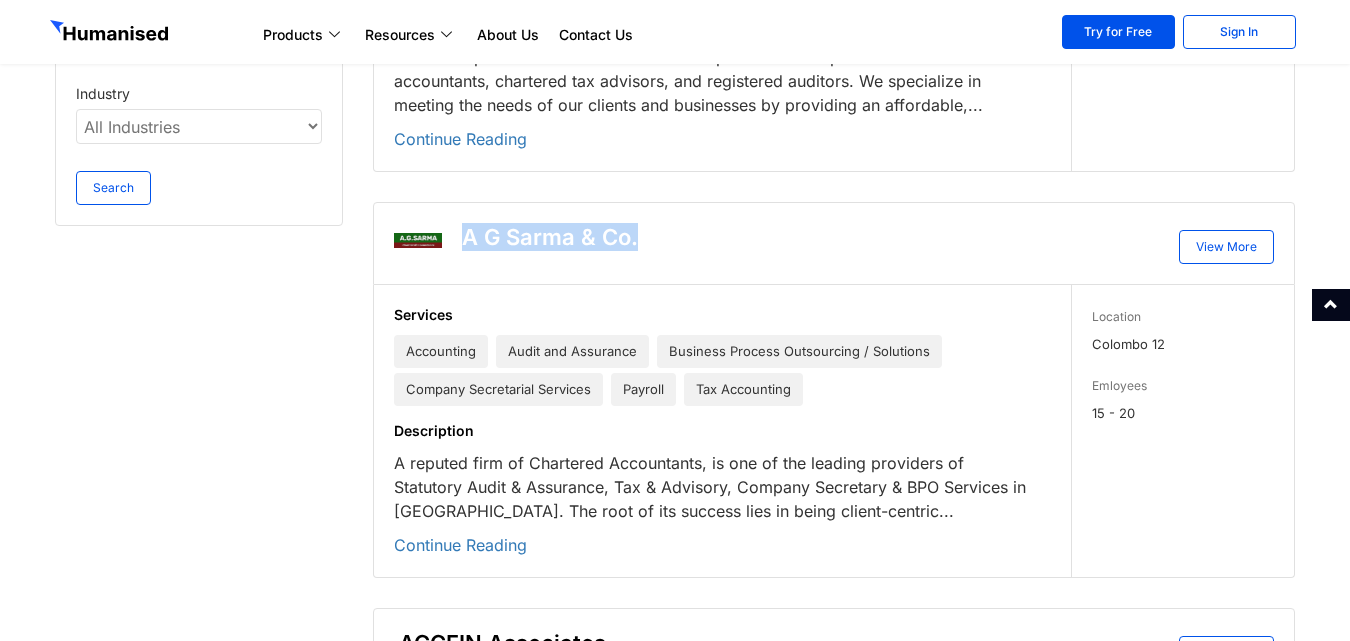 scroll, scrollTop: 700, scrollLeft: 0, axis: vertical 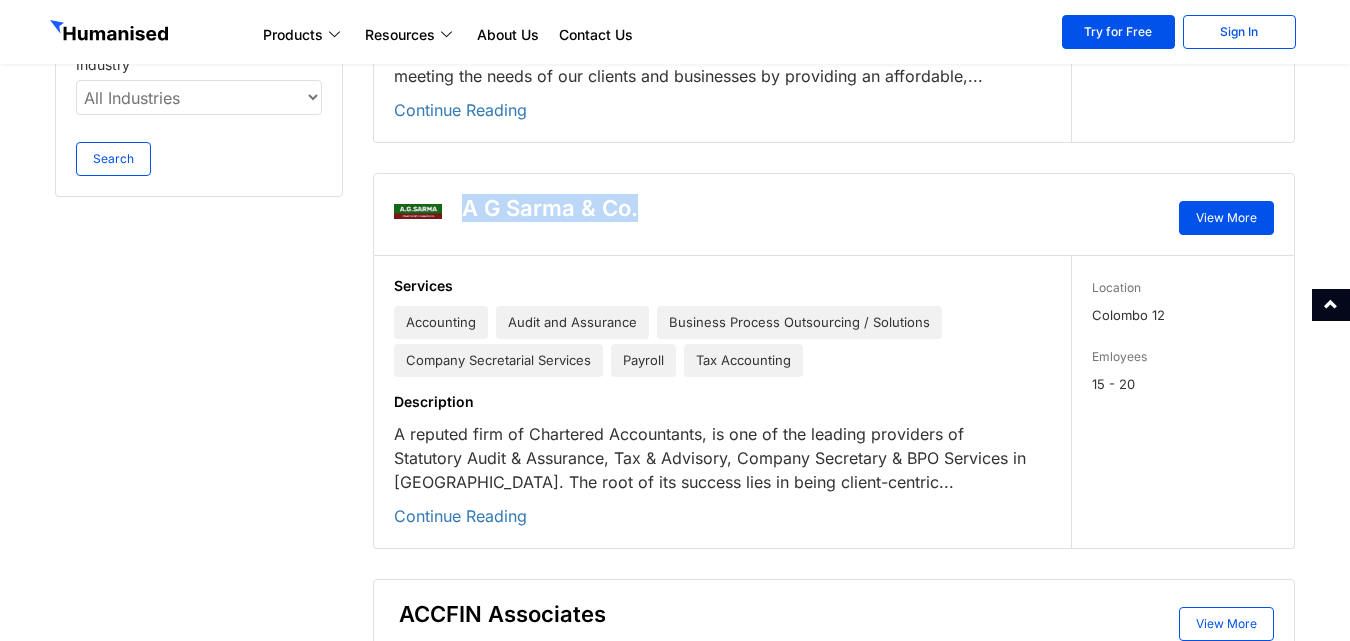 click on "View More" at bounding box center [1226, 218] 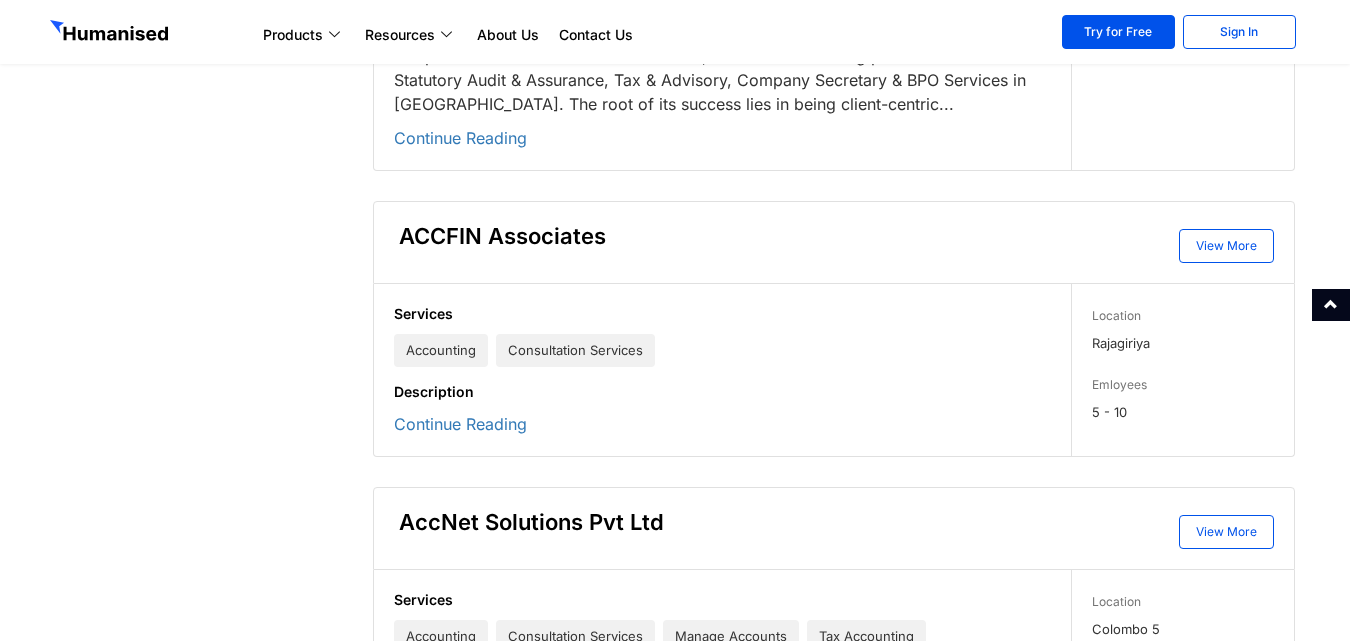 scroll, scrollTop: 1100, scrollLeft: 0, axis: vertical 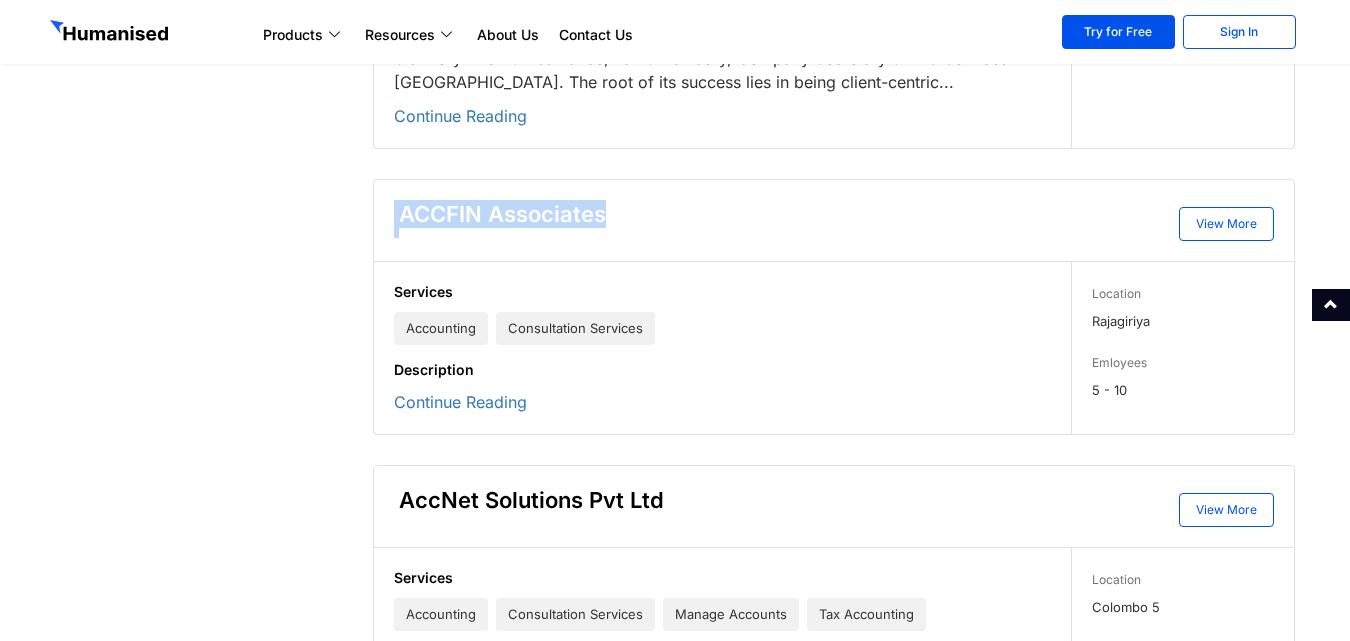 drag, startPoint x: 611, startPoint y: 189, endPoint x: 392, endPoint y: 189, distance: 219 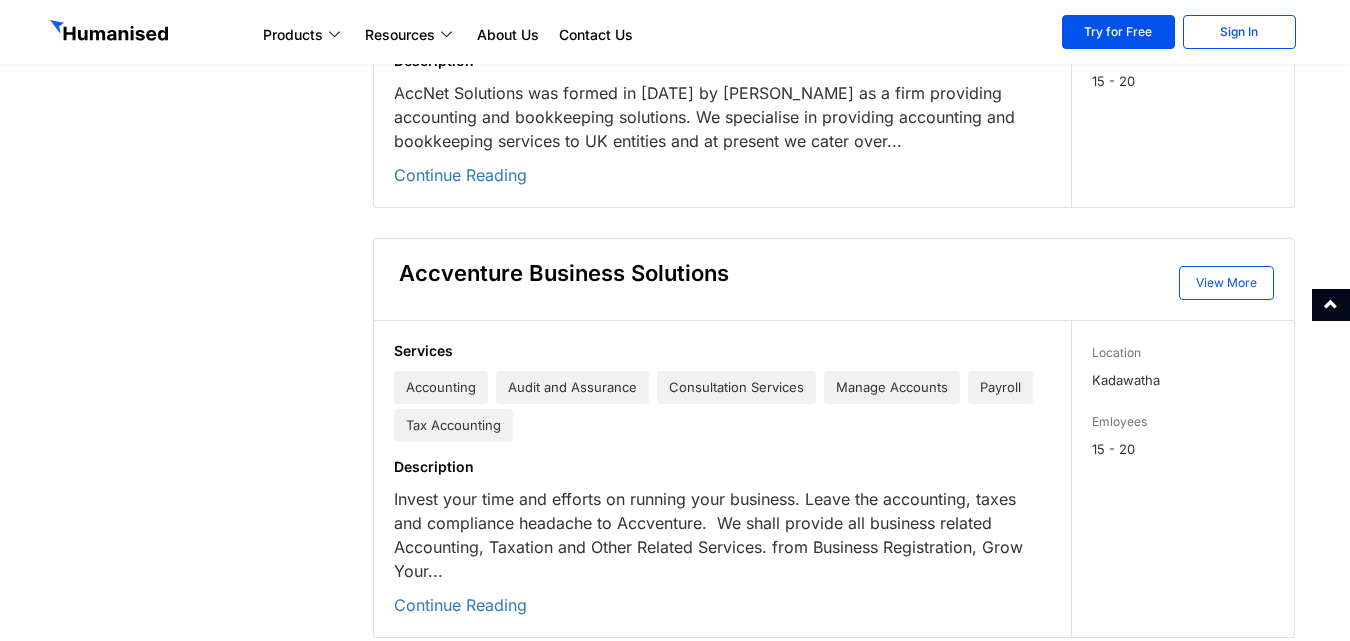scroll, scrollTop: 1700, scrollLeft: 0, axis: vertical 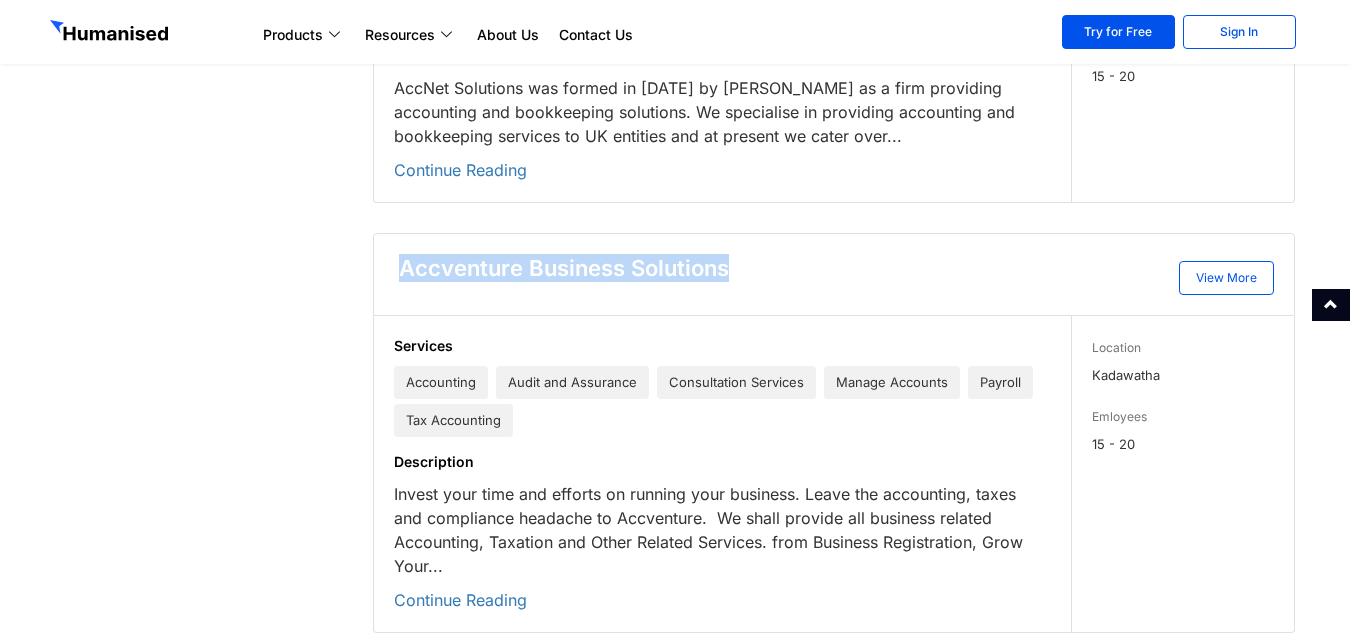 drag, startPoint x: 732, startPoint y: 247, endPoint x: 401, endPoint y: 244, distance: 331.01358 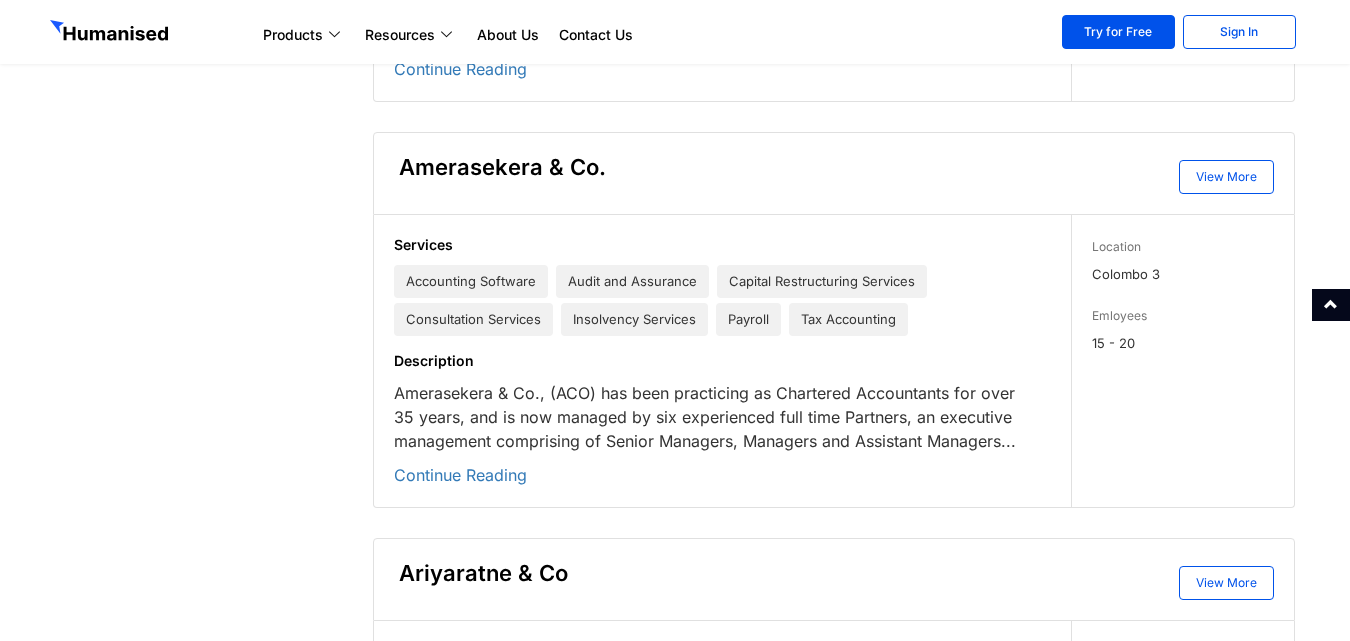 scroll, scrollTop: 2600, scrollLeft: 0, axis: vertical 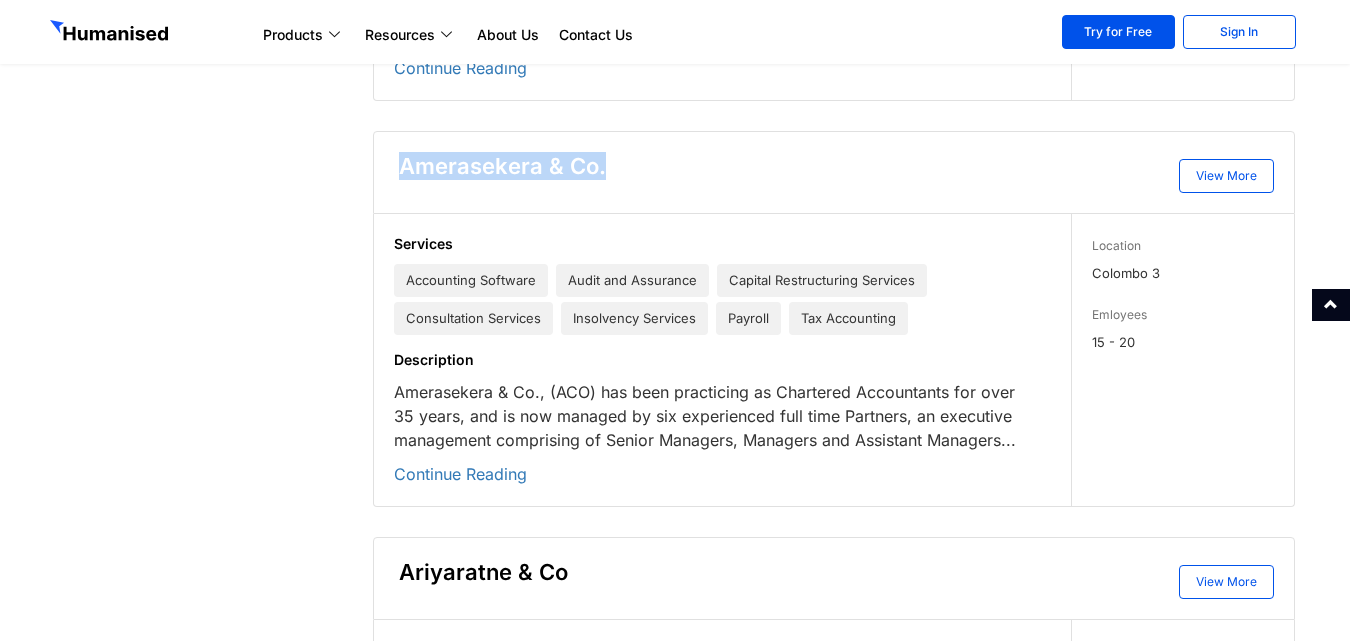 drag, startPoint x: 602, startPoint y: 146, endPoint x: 400, endPoint y: 142, distance: 202.0396 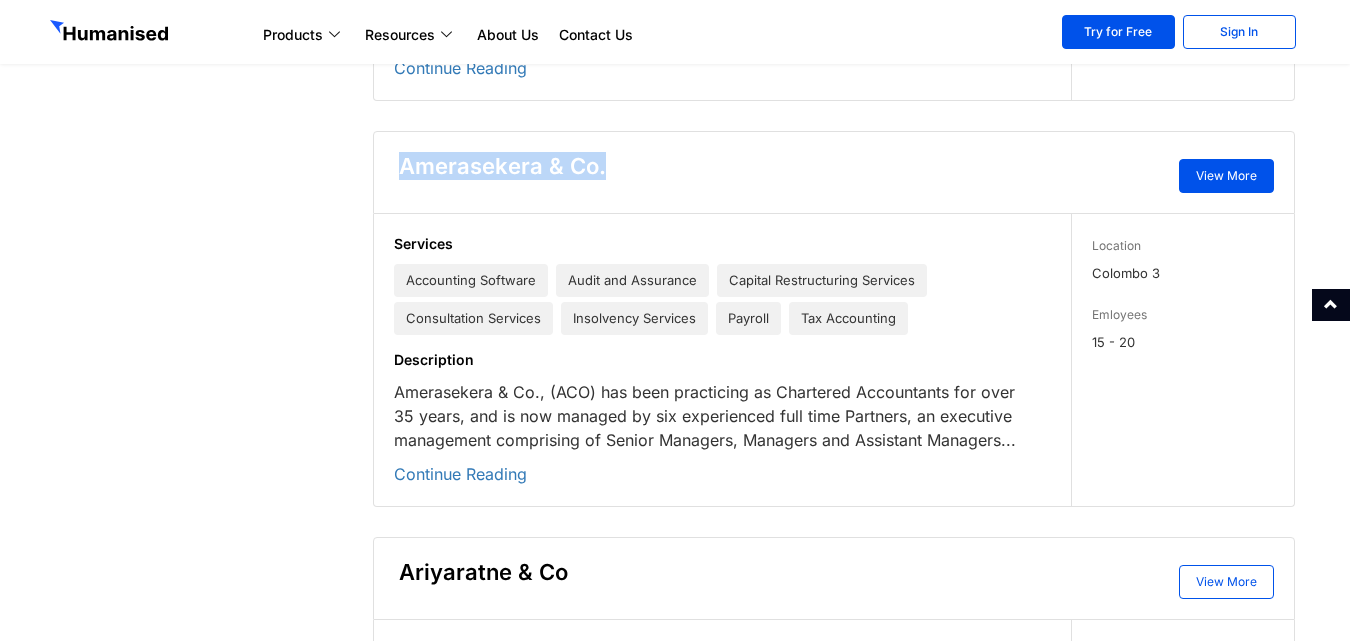 click on "View More" at bounding box center (1226, 176) 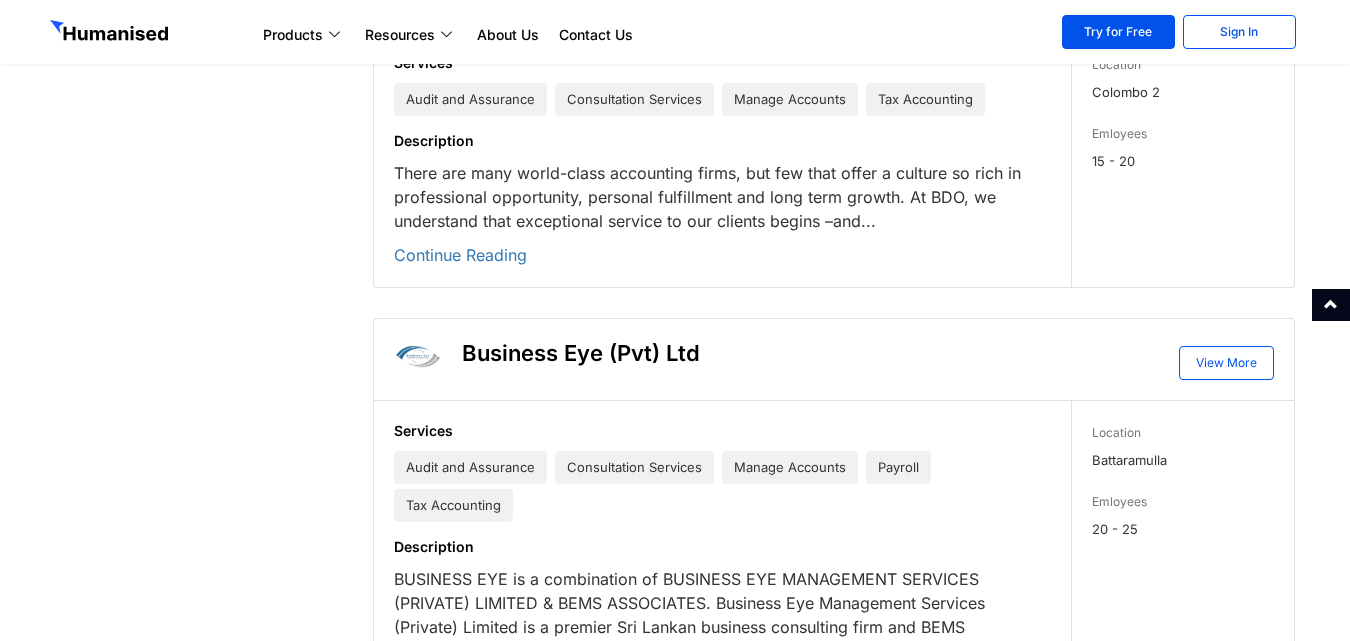 scroll, scrollTop: 4200, scrollLeft: 0, axis: vertical 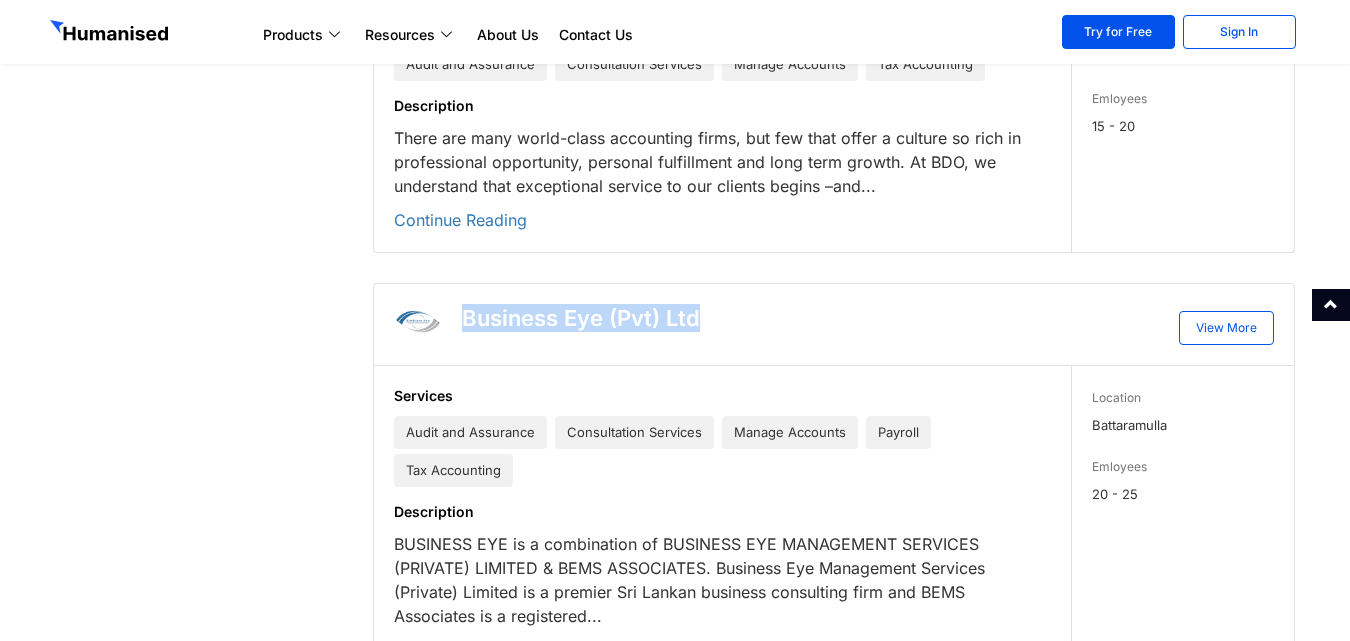 drag, startPoint x: 705, startPoint y: 289, endPoint x: 467, endPoint y: 295, distance: 238.07562 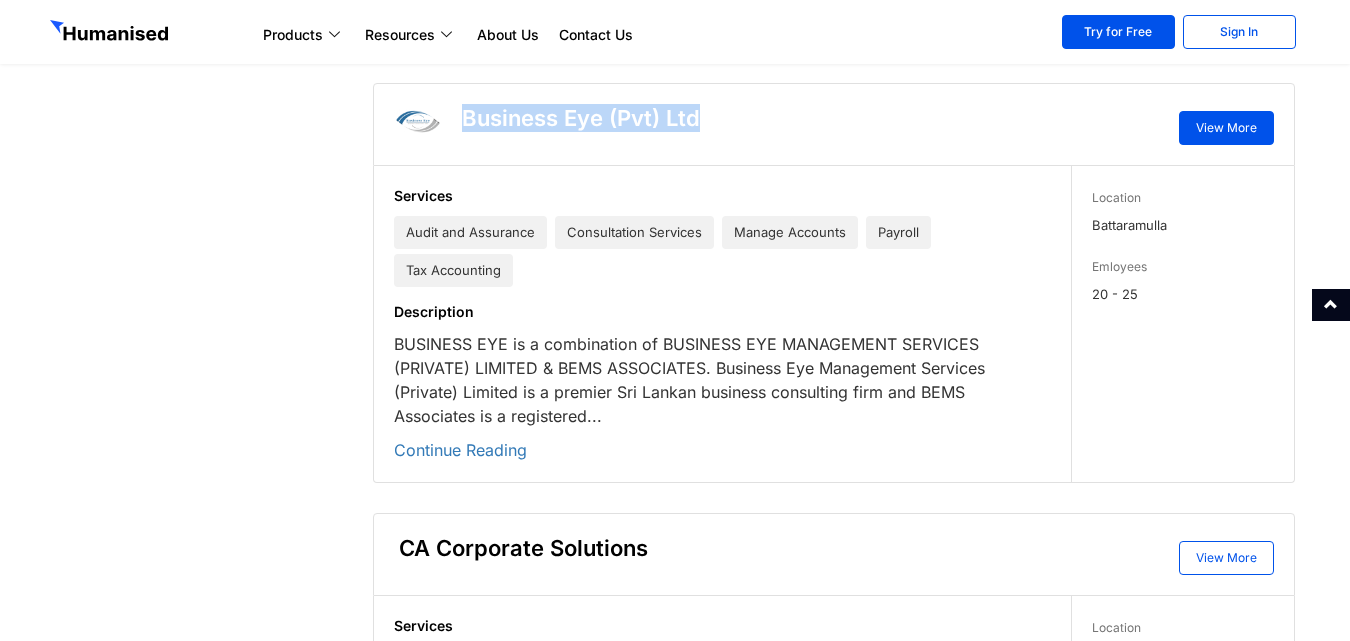 click on "View More" at bounding box center (1226, 128) 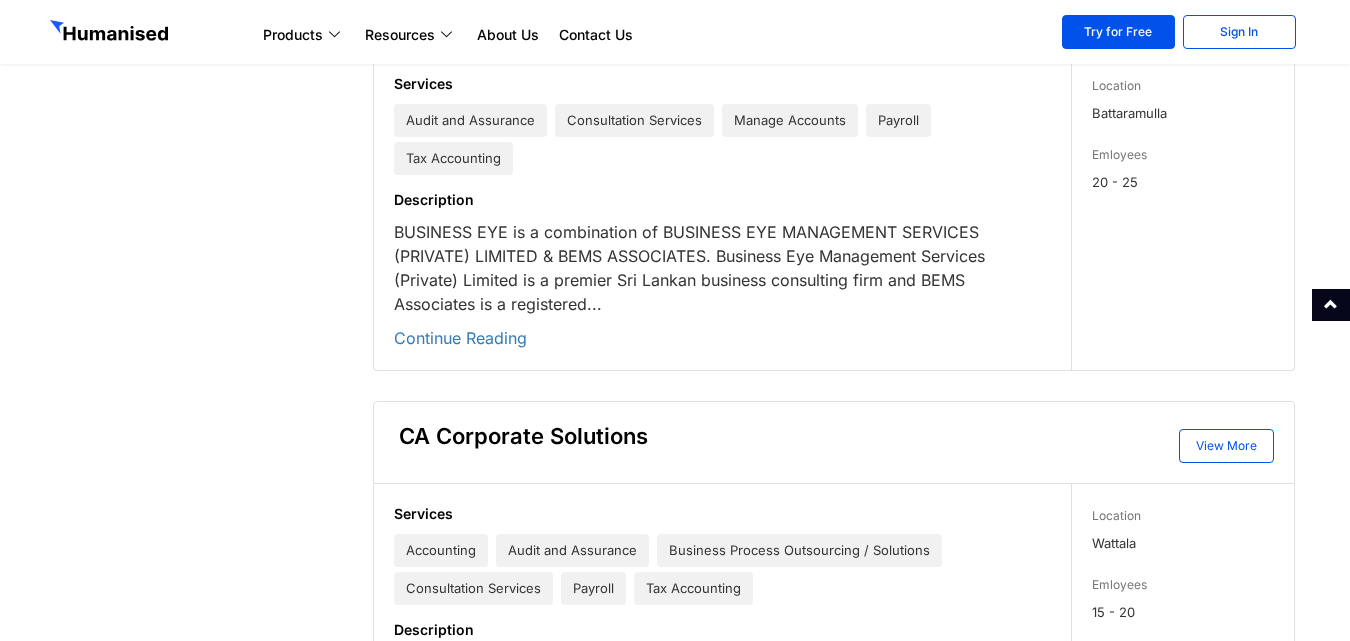 scroll, scrollTop: 4700, scrollLeft: 0, axis: vertical 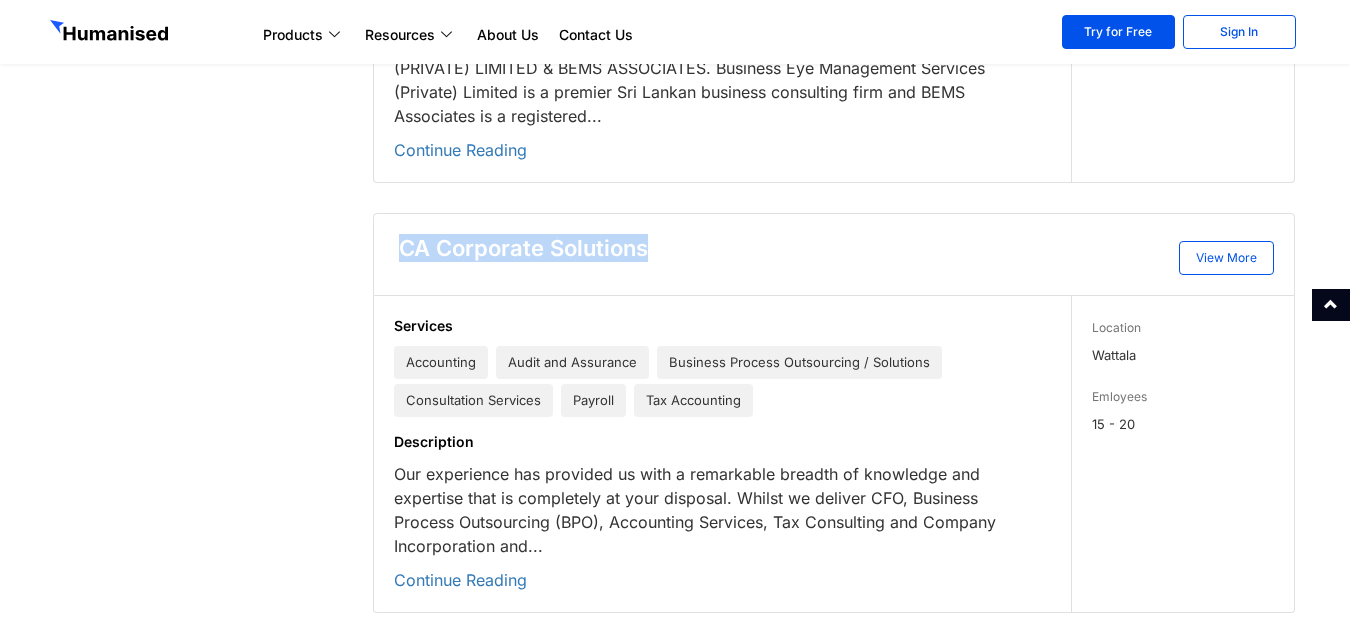 drag, startPoint x: 650, startPoint y: 223, endPoint x: 401, endPoint y: 219, distance: 249.03212 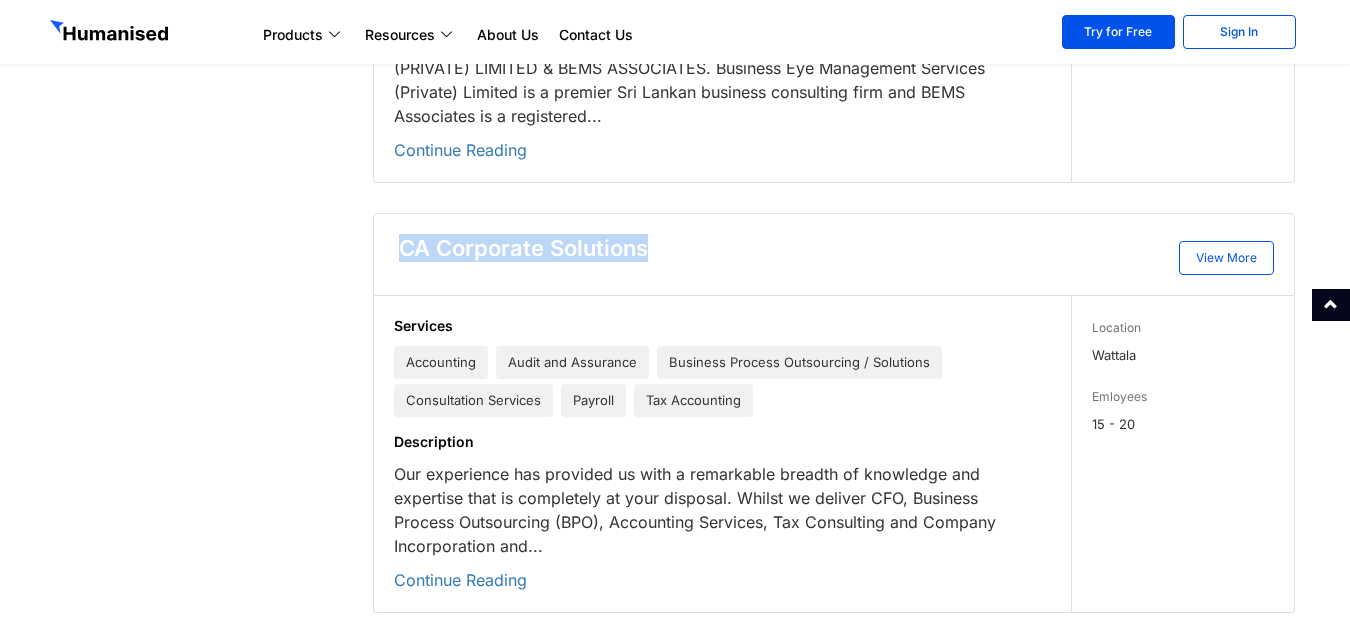 drag, startPoint x: 1223, startPoint y: 233, endPoint x: 1204, endPoint y: 255, distance: 29.068884 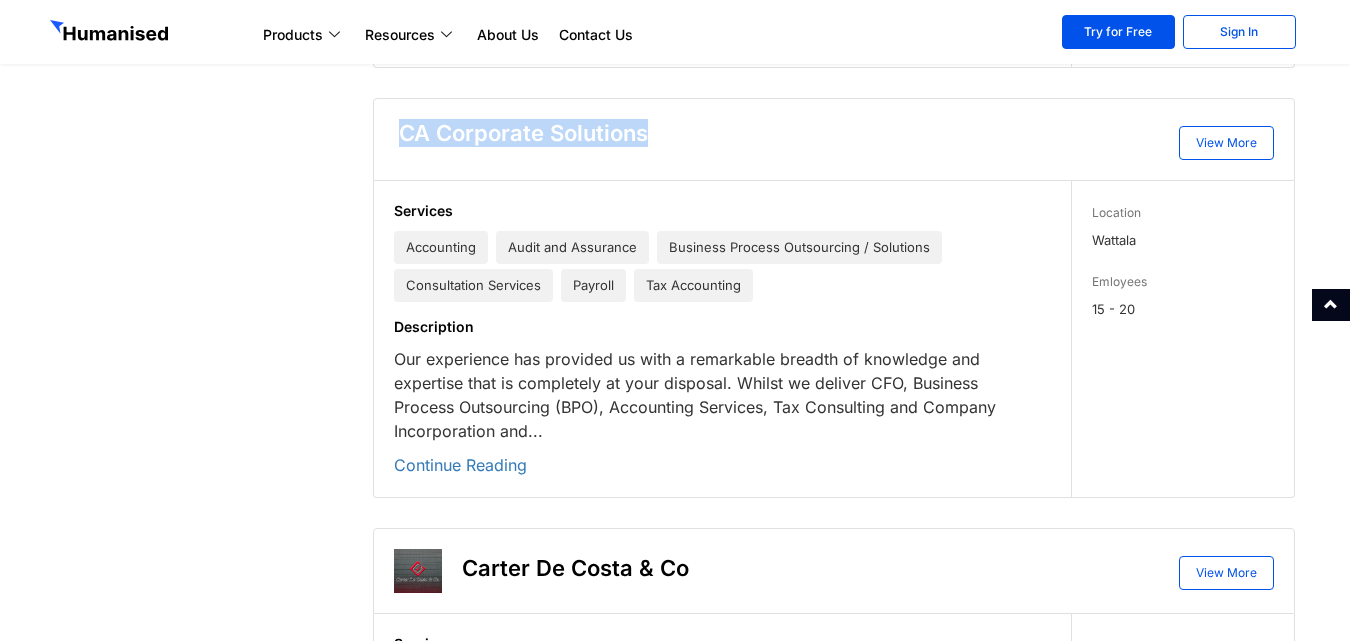 scroll, scrollTop: 5000, scrollLeft: 0, axis: vertical 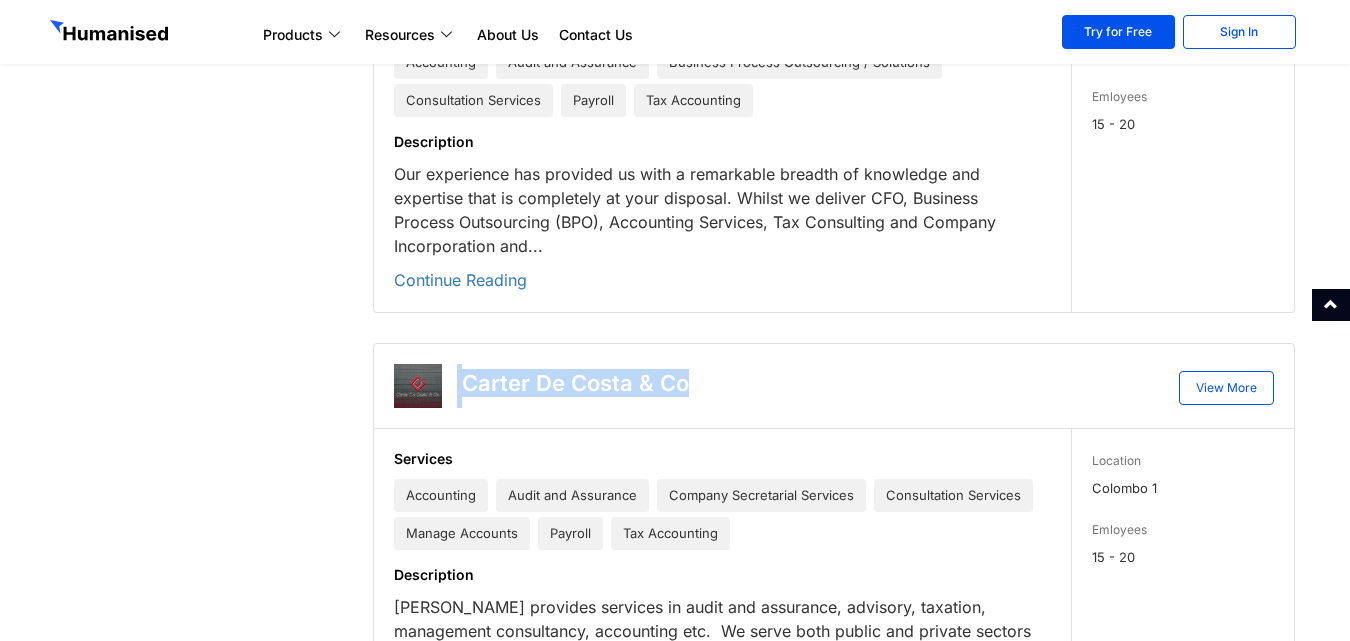 drag, startPoint x: 707, startPoint y: 359, endPoint x: 477, endPoint y: 356, distance: 230.01956 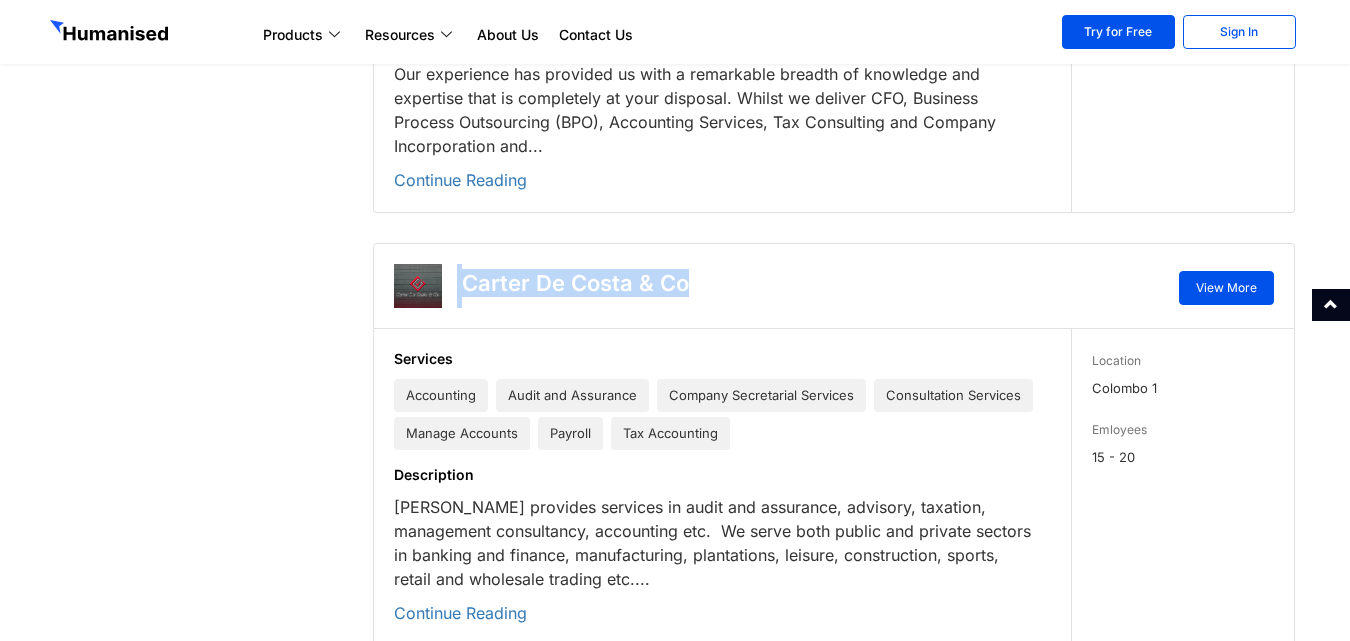 click on "View More" at bounding box center (1226, 288) 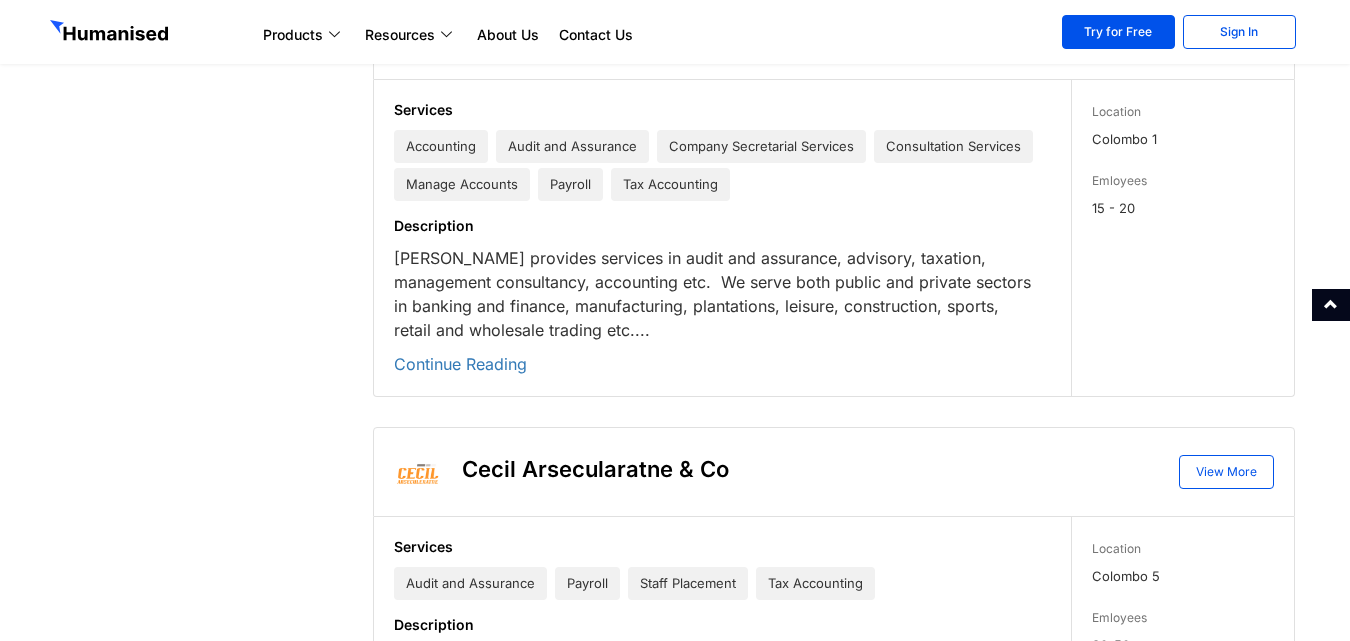 scroll, scrollTop: 5500, scrollLeft: 0, axis: vertical 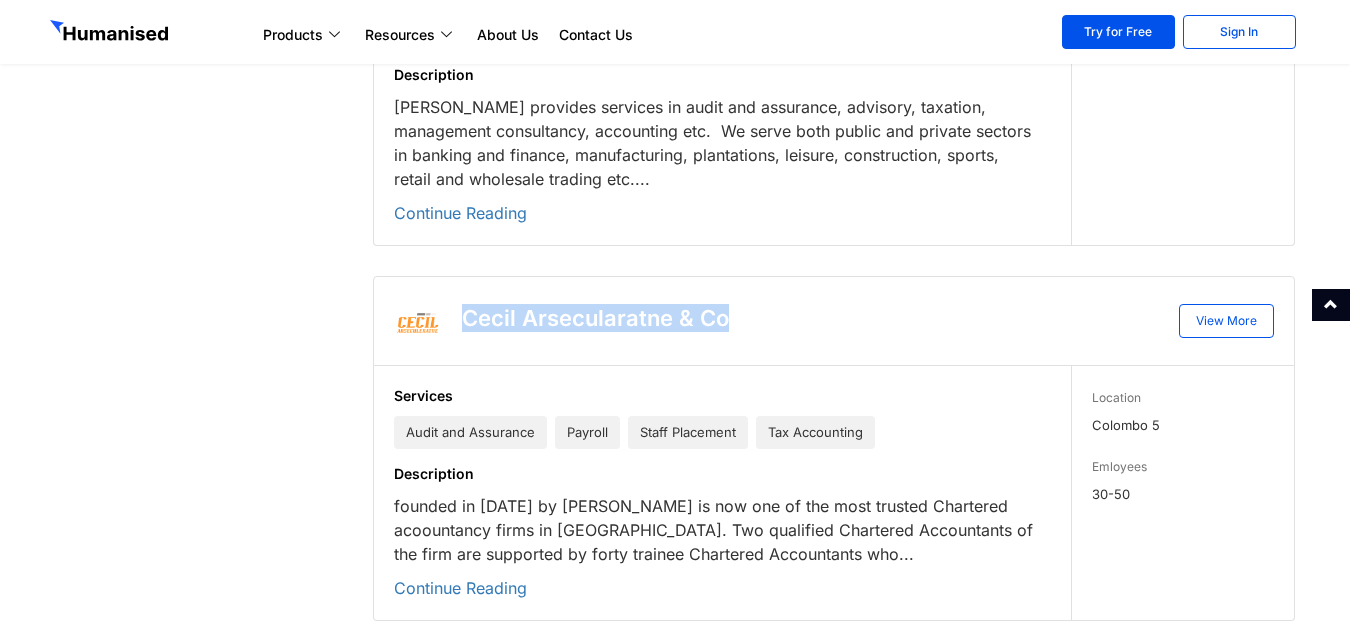 drag, startPoint x: 739, startPoint y: 299, endPoint x: 463, endPoint y: 295, distance: 276.029 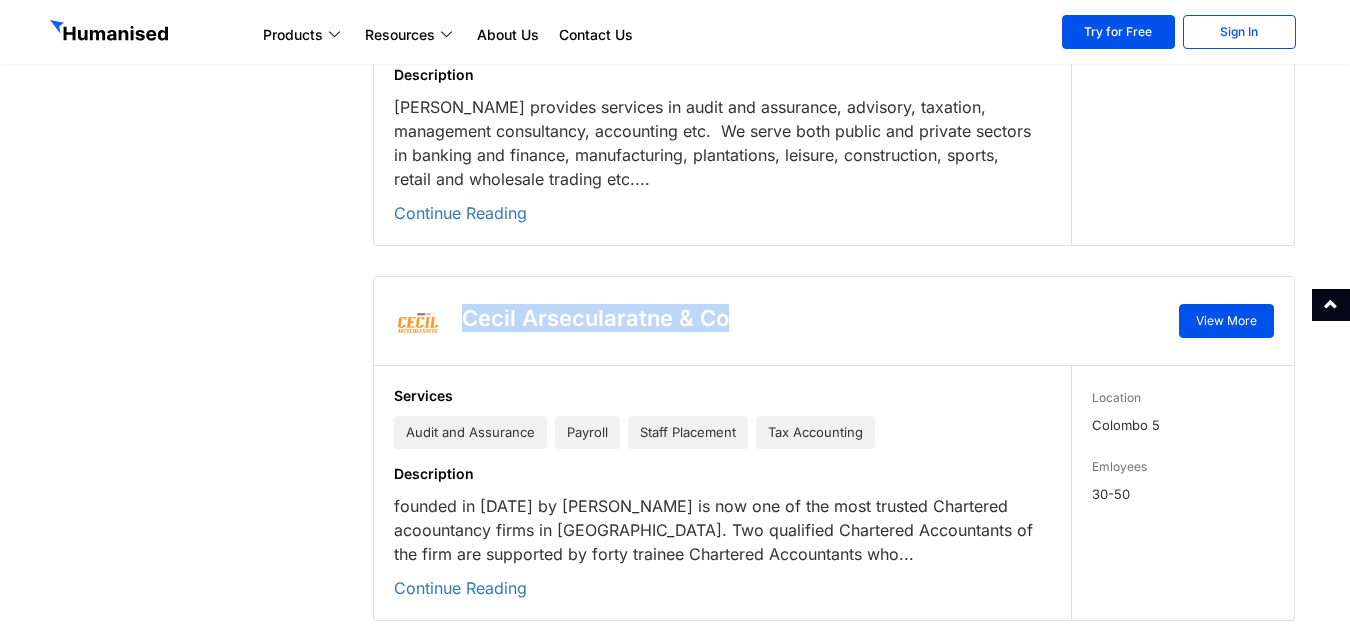 click on "View More" at bounding box center (1226, 321) 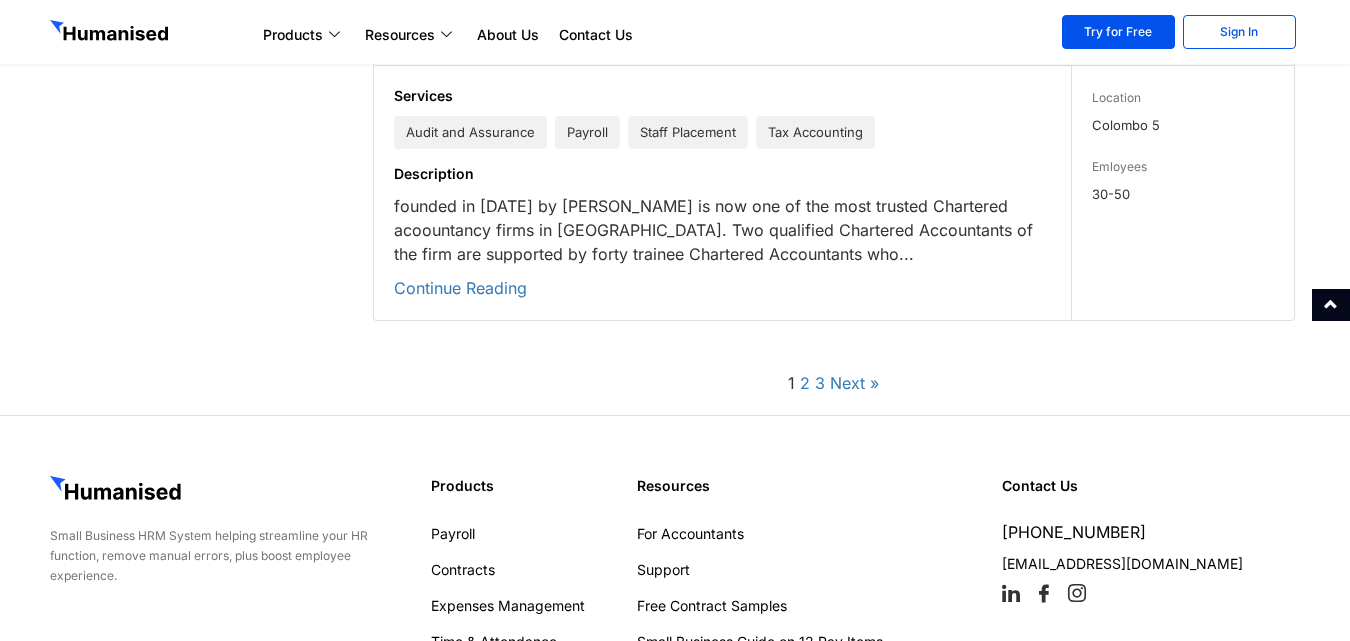 scroll, scrollTop: 5934, scrollLeft: 0, axis: vertical 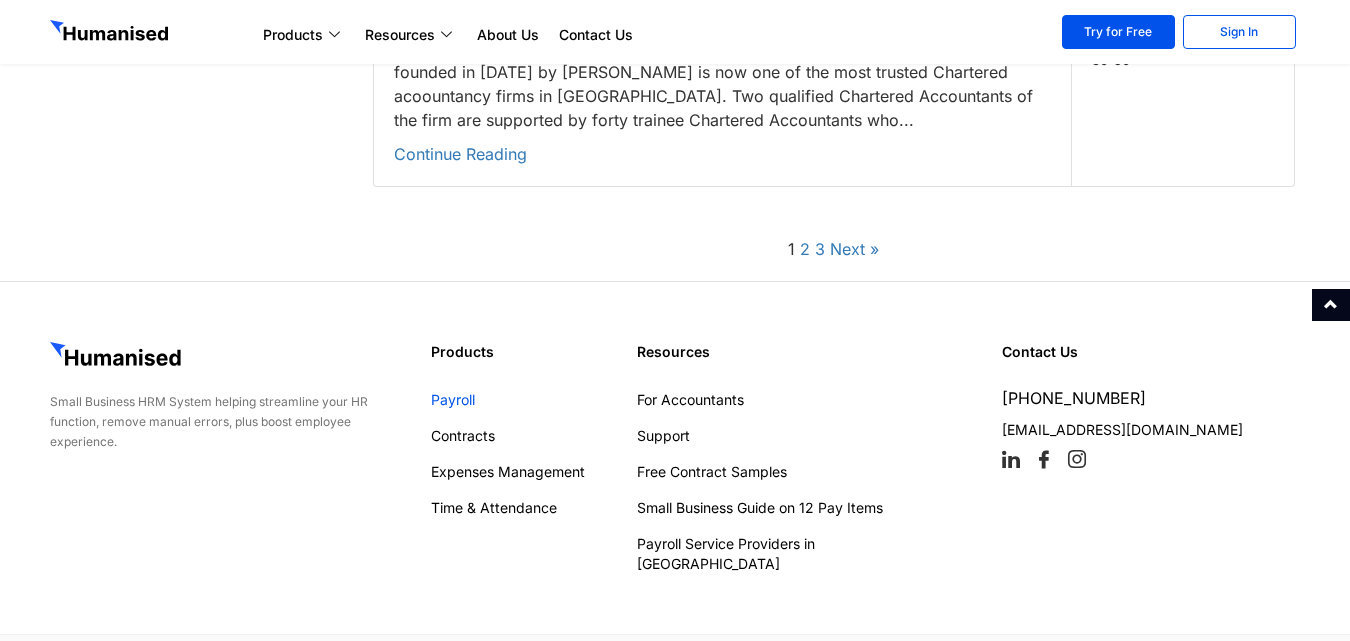 click on "Payroll" 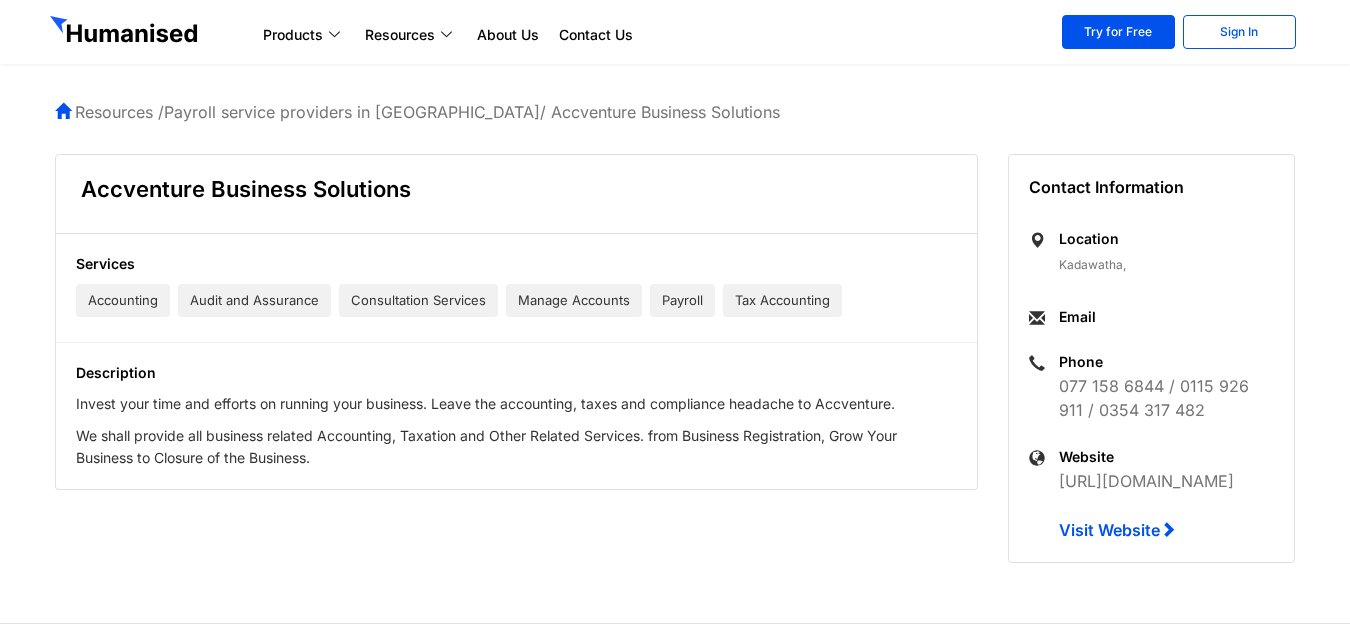 scroll, scrollTop: 0, scrollLeft: 0, axis: both 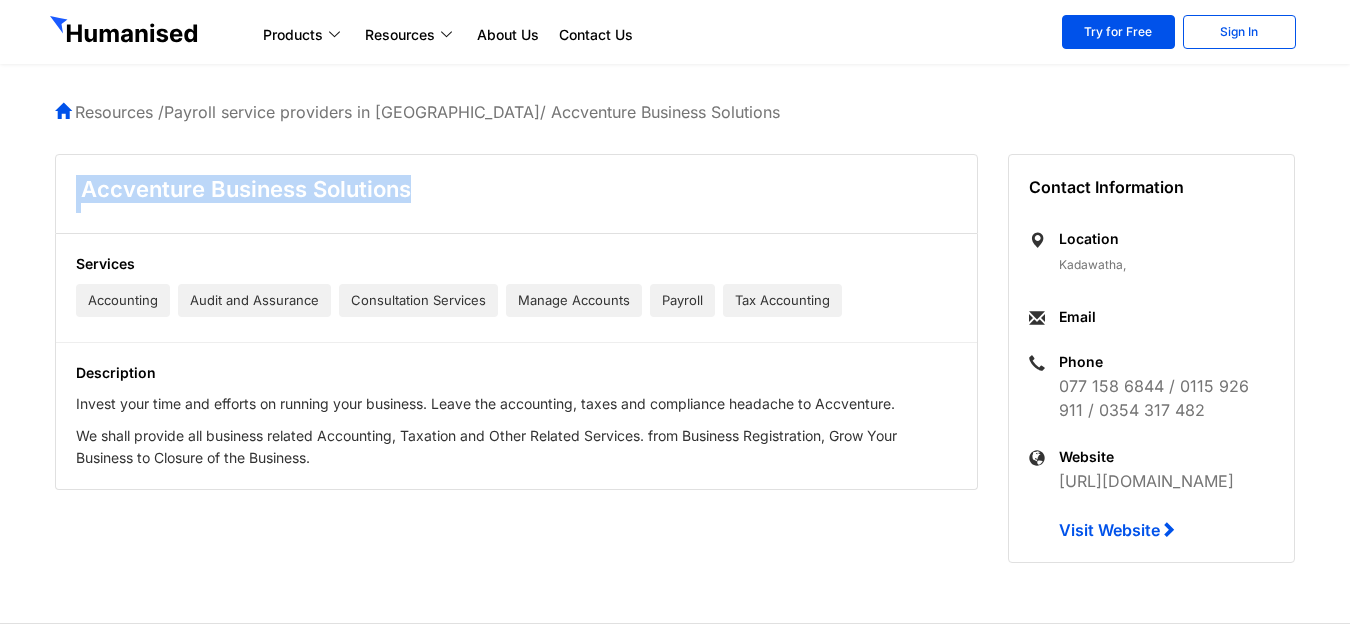 drag, startPoint x: 416, startPoint y: 193, endPoint x: 144, endPoint y: 191, distance: 272.00735 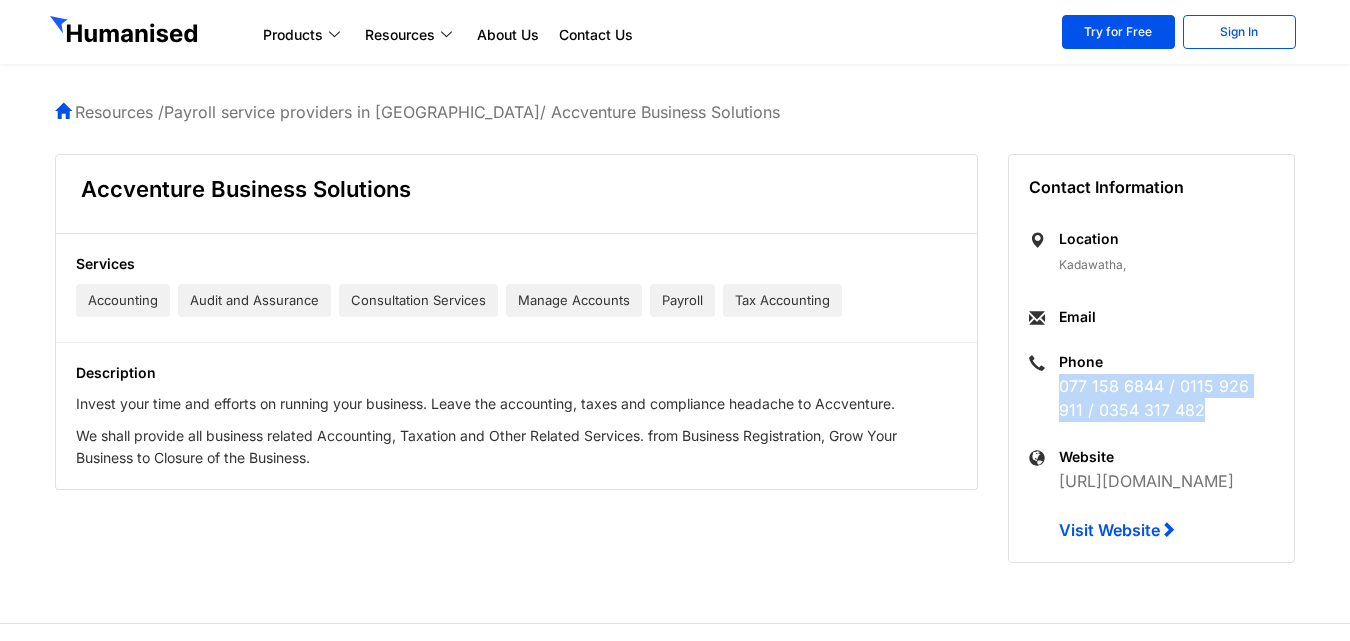 drag, startPoint x: 1191, startPoint y: 411, endPoint x: 1053, endPoint y: 388, distance: 139.90353 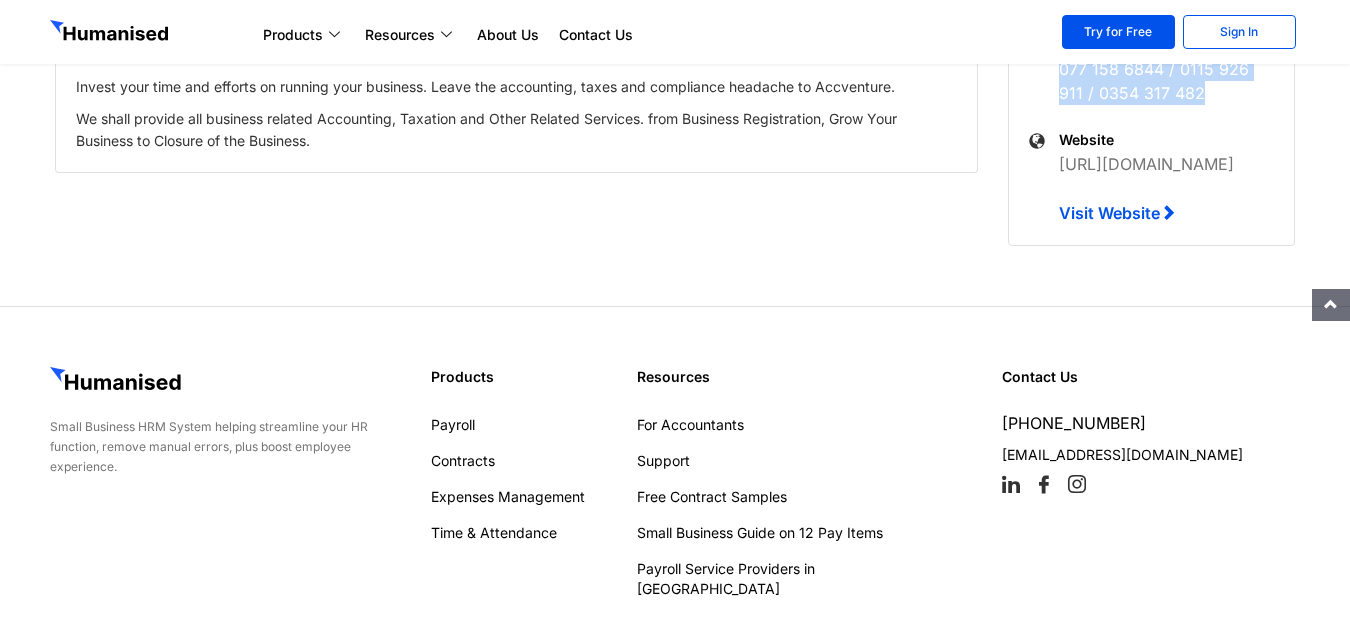 scroll, scrollTop: 366, scrollLeft: 0, axis: vertical 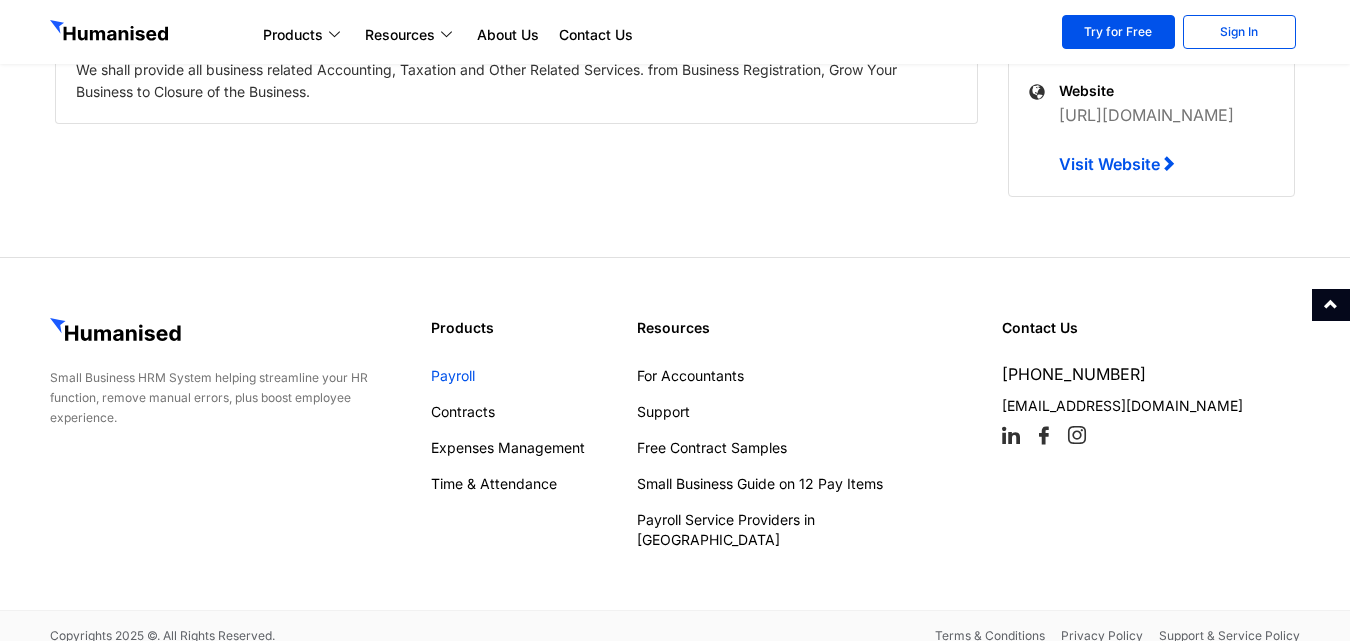 click on "Payroll" 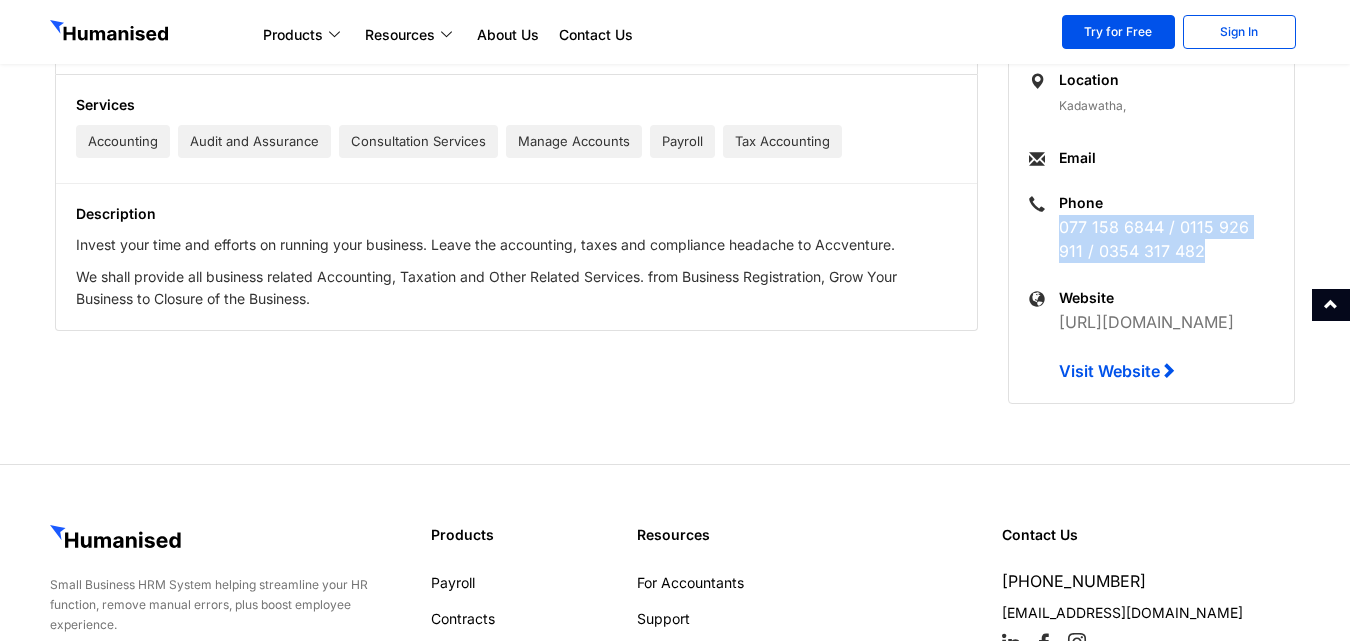 scroll, scrollTop: 0, scrollLeft: 0, axis: both 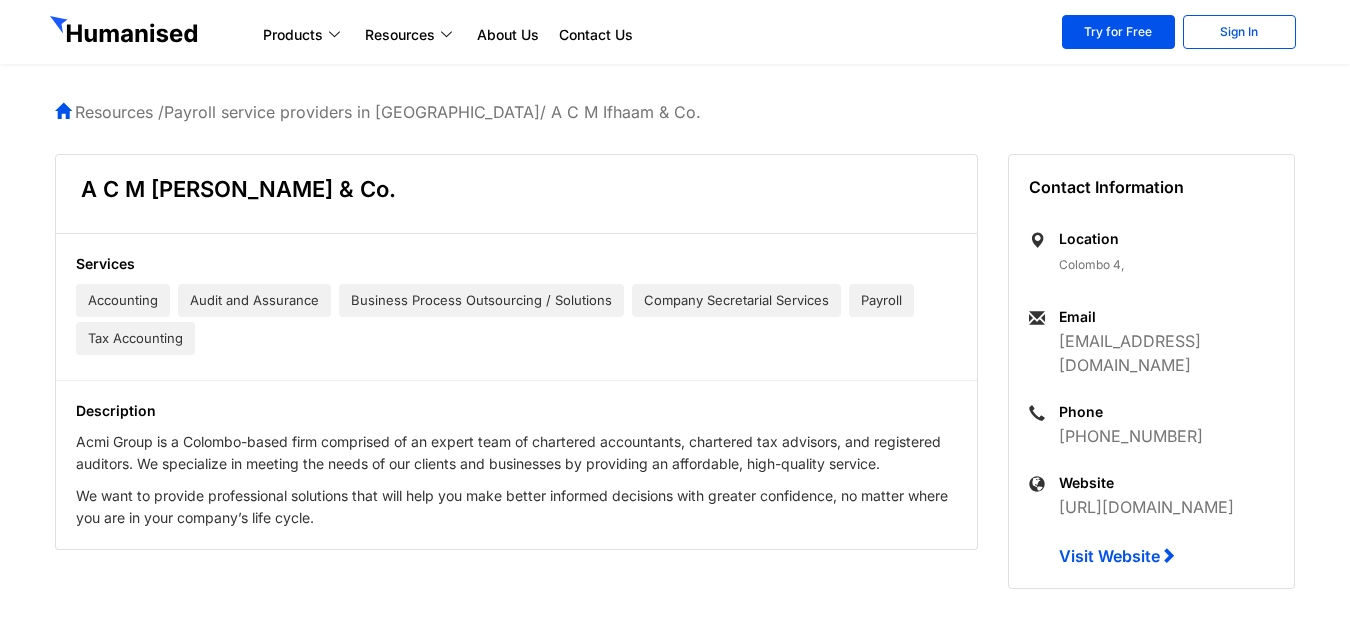 drag, startPoint x: 1209, startPoint y: 413, endPoint x: 1109, endPoint y: 415, distance: 100.02 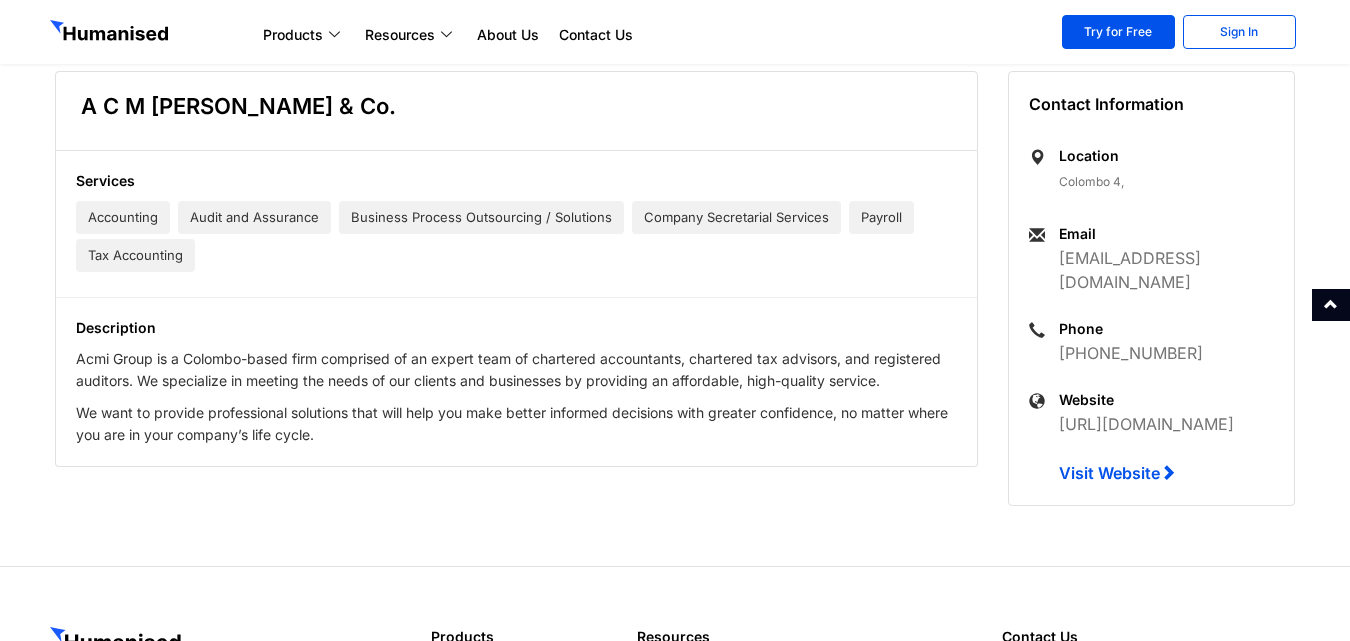 scroll, scrollTop: 0, scrollLeft: 0, axis: both 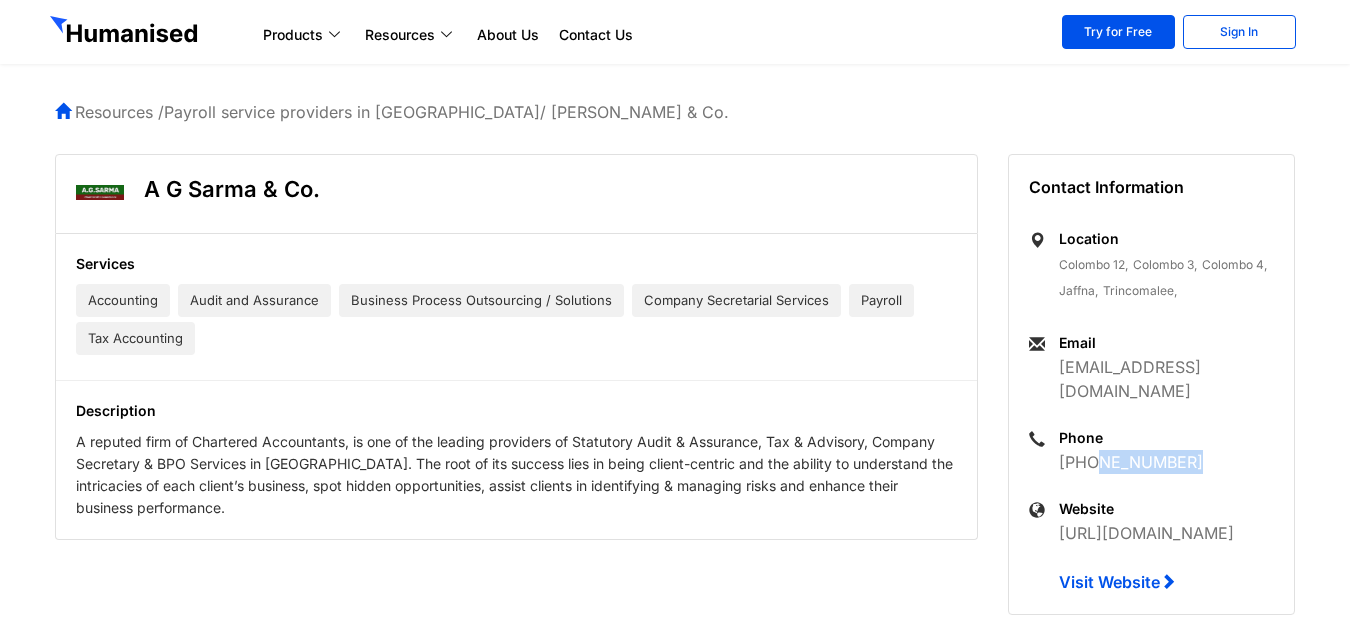 drag, startPoint x: 1185, startPoint y: 440, endPoint x: 1098, endPoint y: 438, distance: 87.02299 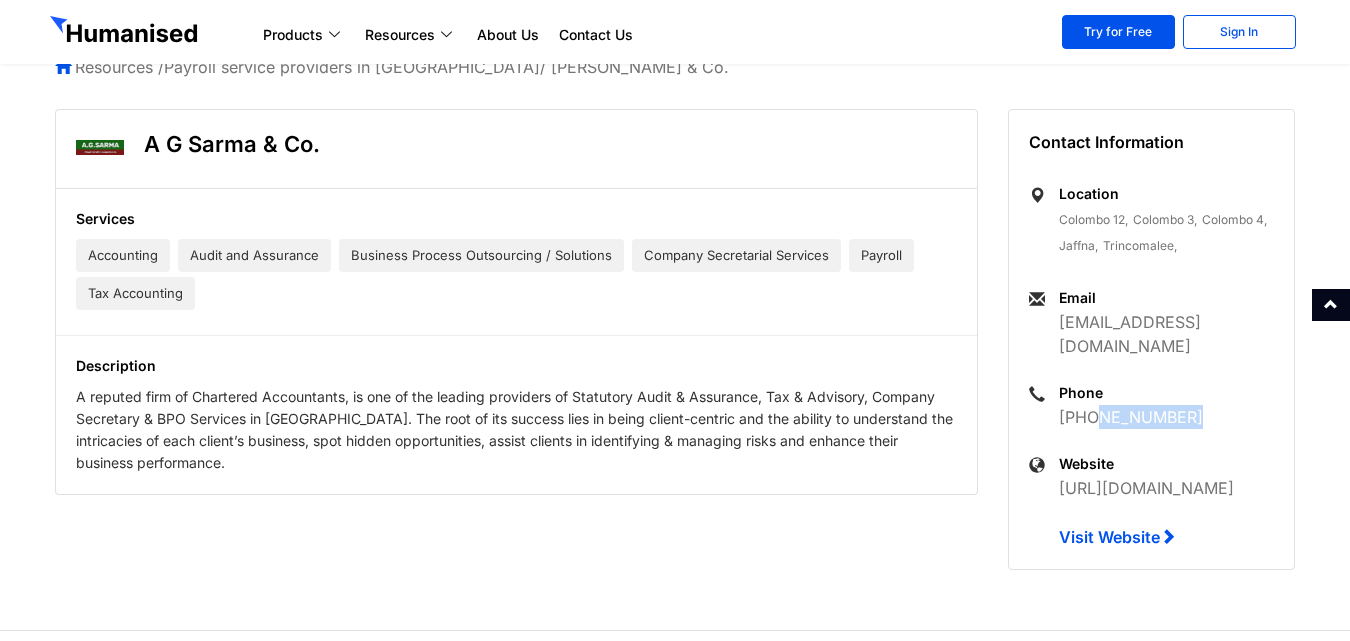 scroll, scrollTop: 0, scrollLeft: 0, axis: both 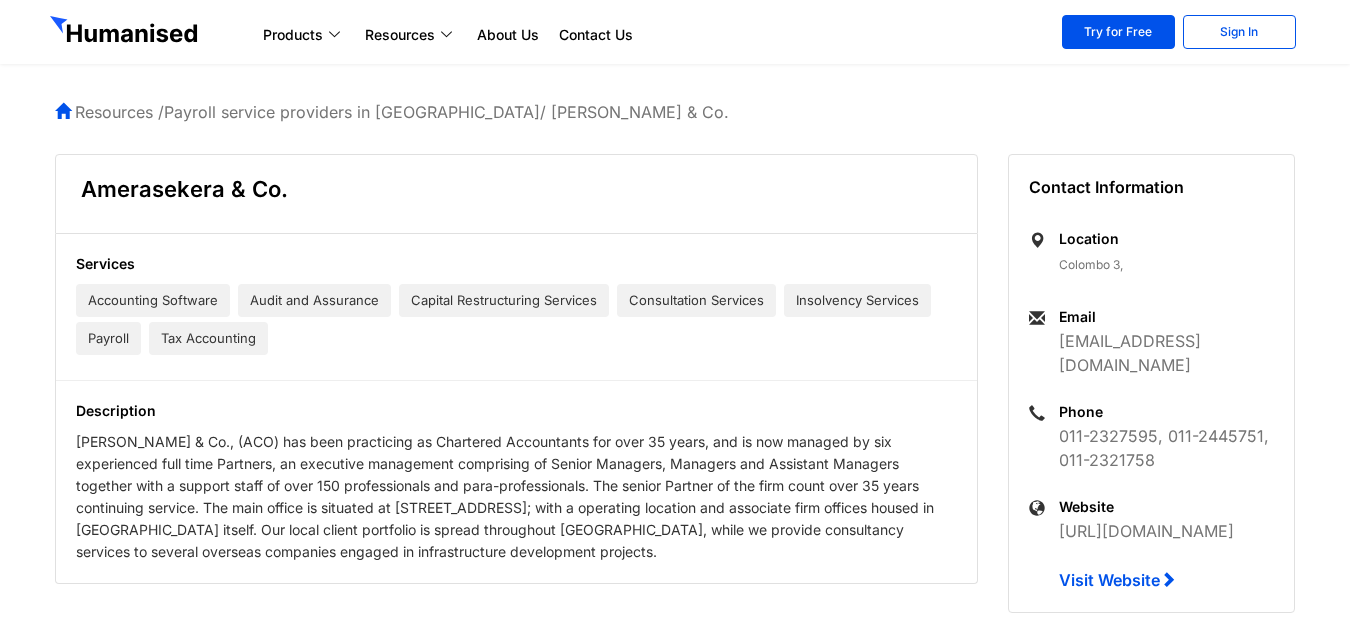 drag, startPoint x: 1167, startPoint y: 443, endPoint x: 1063, endPoint y: 411, distance: 108.81177 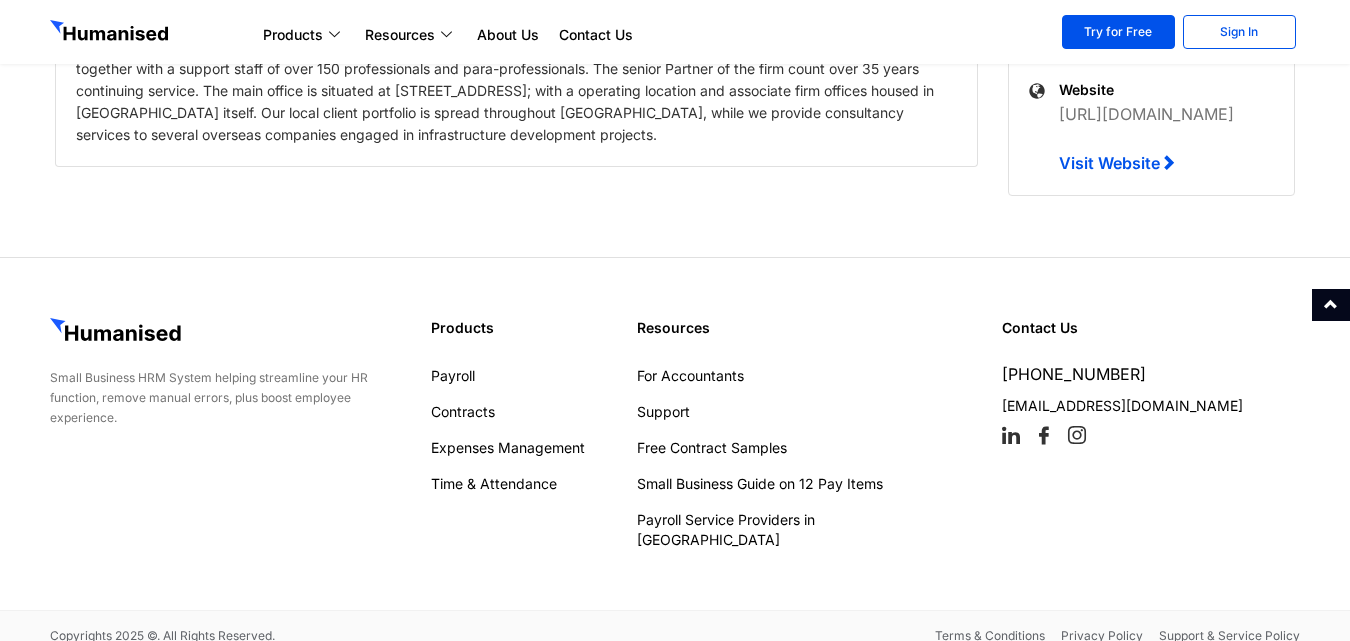 scroll, scrollTop: 0, scrollLeft: 0, axis: both 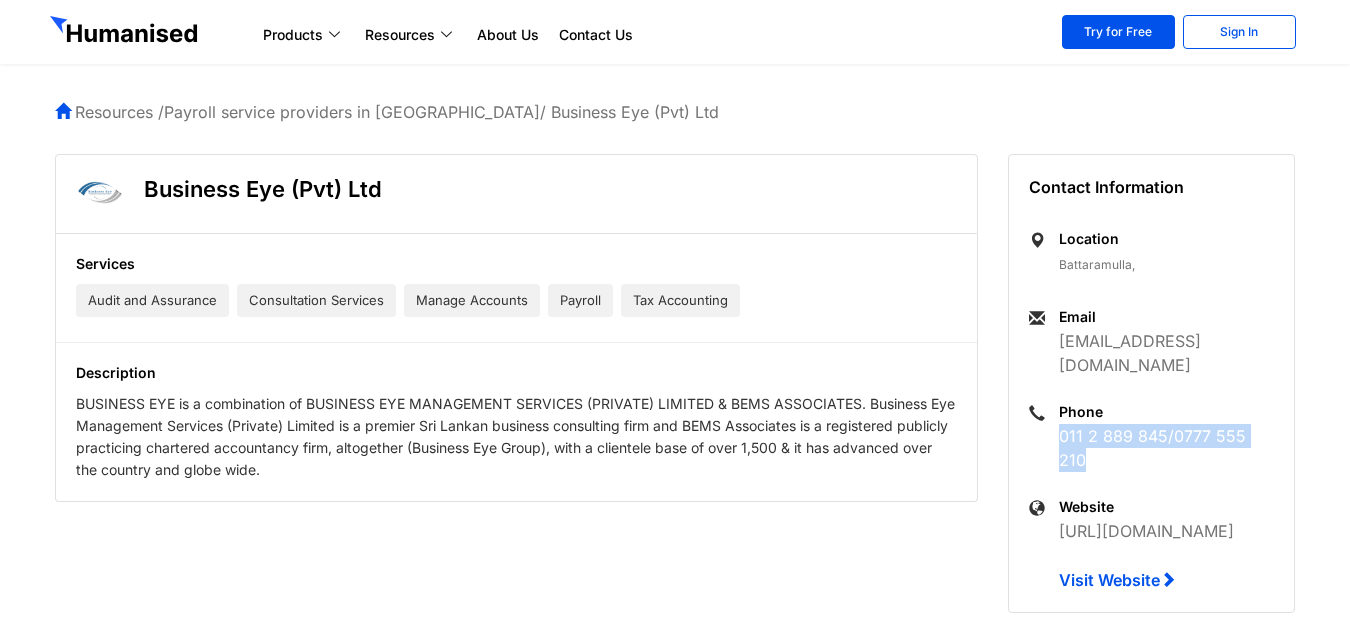 drag, startPoint x: 1280, startPoint y: 414, endPoint x: 1059, endPoint y: 413, distance: 221.00226 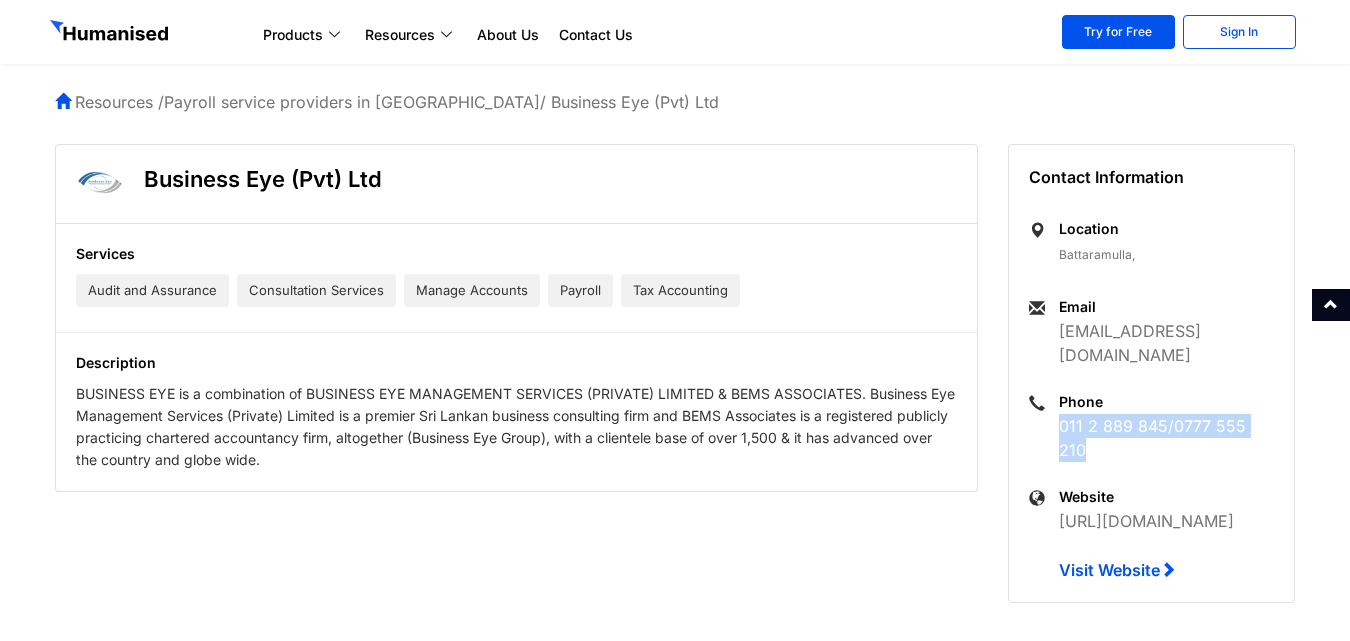 scroll, scrollTop: 0, scrollLeft: 0, axis: both 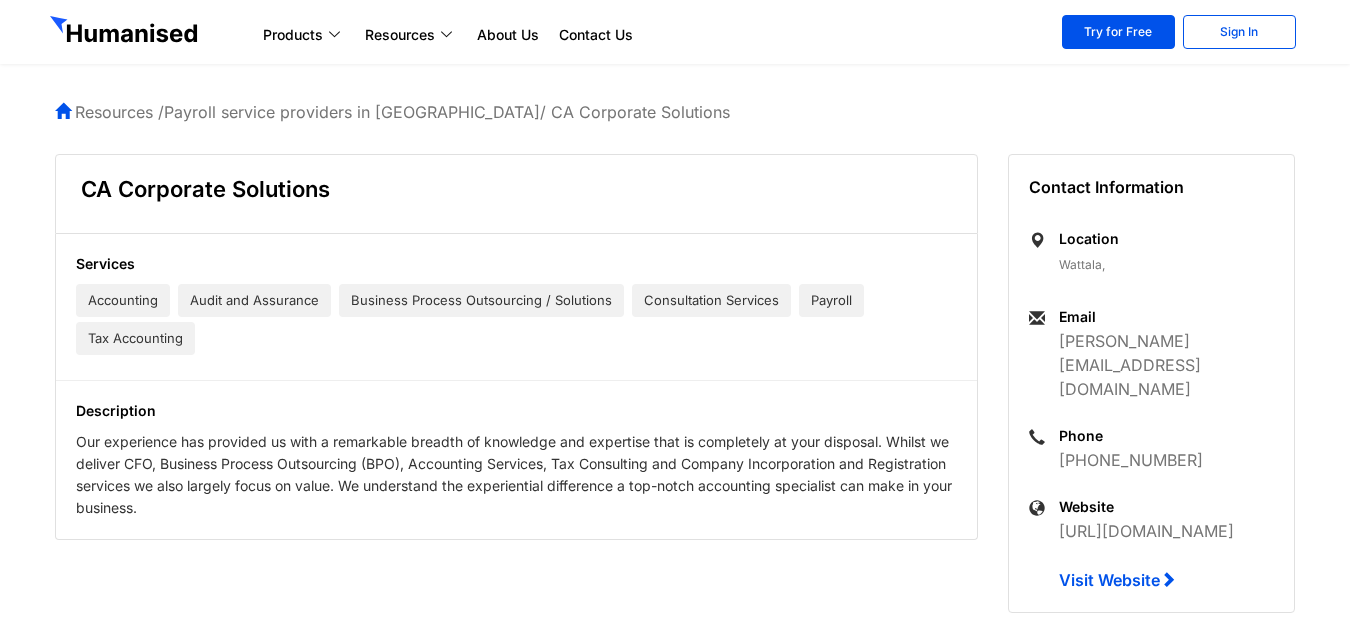 drag, startPoint x: 1192, startPoint y: 416, endPoint x: 1074, endPoint y: 421, distance: 118.10589 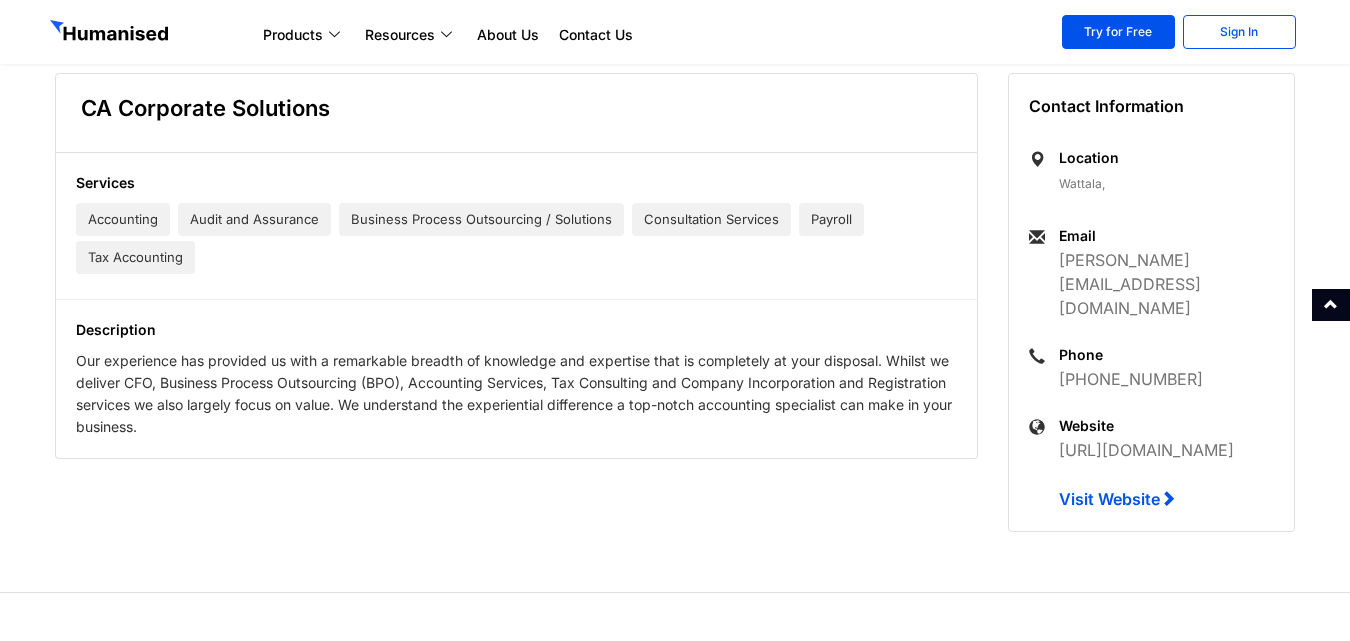 scroll, scrollTop: 73, scrollLeft: 0, axis: vertical 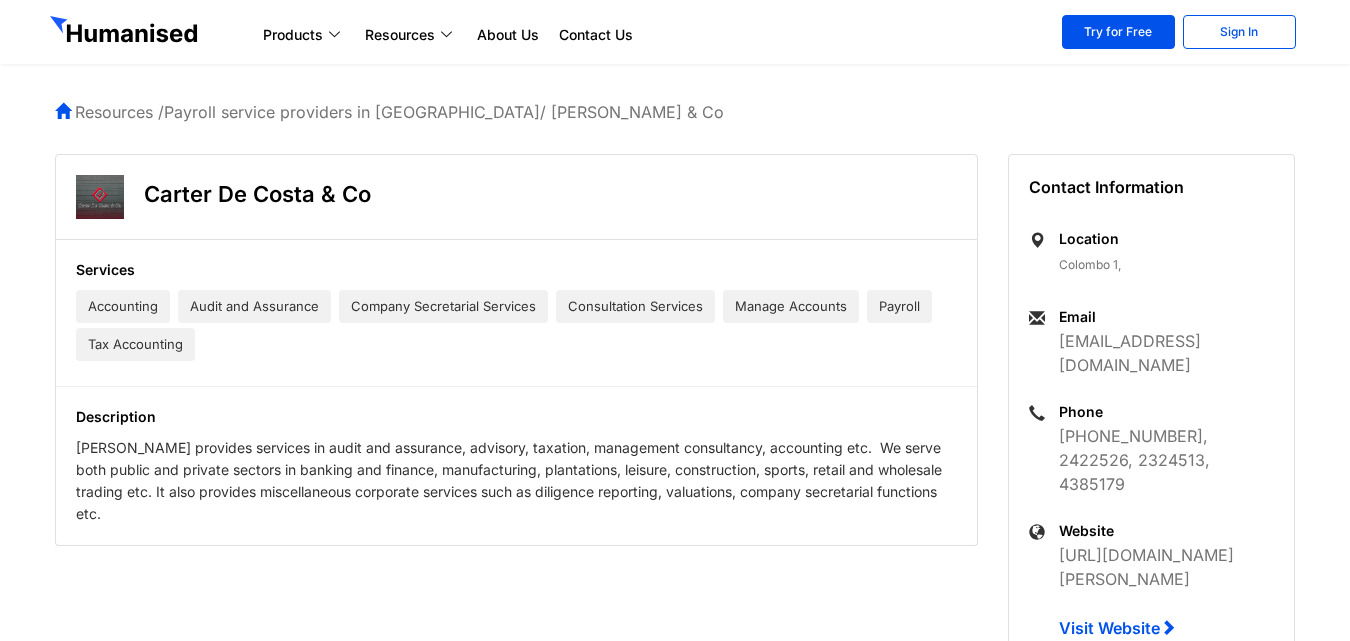 drag, startPoint x: 1130, startPoint y: 454, endPoint x: 1117, endPoint y: 411, distance: 44.922153 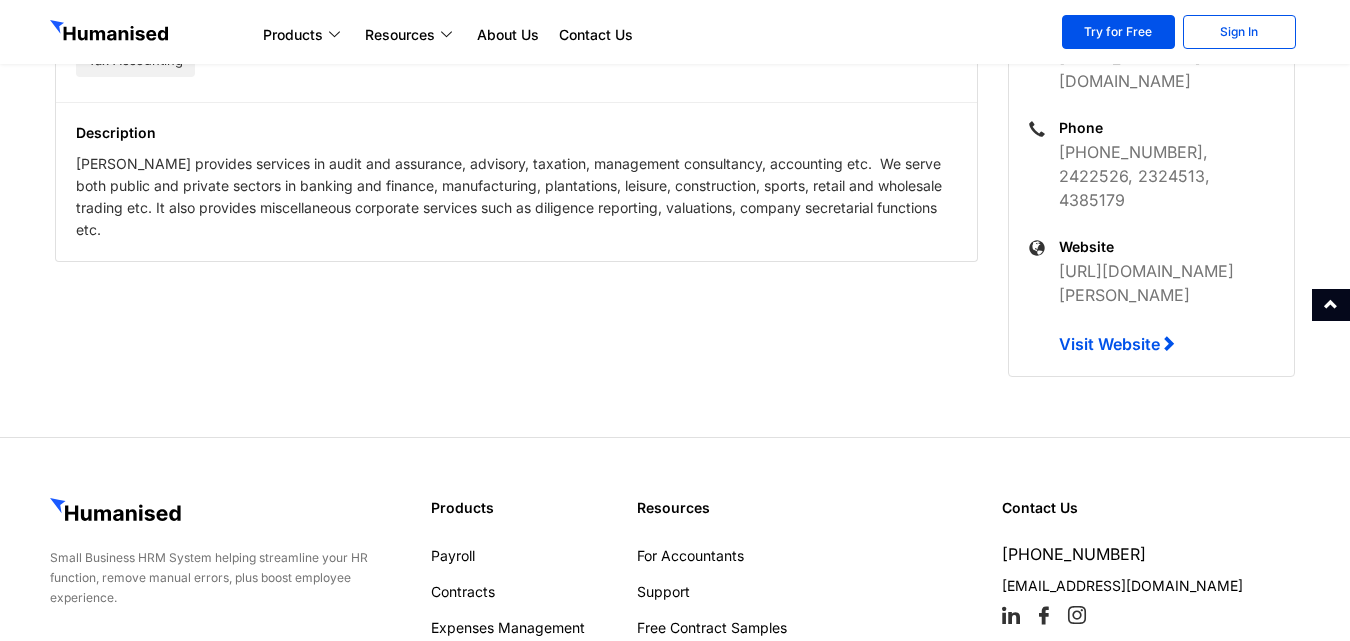 scroll, scrollTop: 488, scrollLeft: 0, axis: vertical 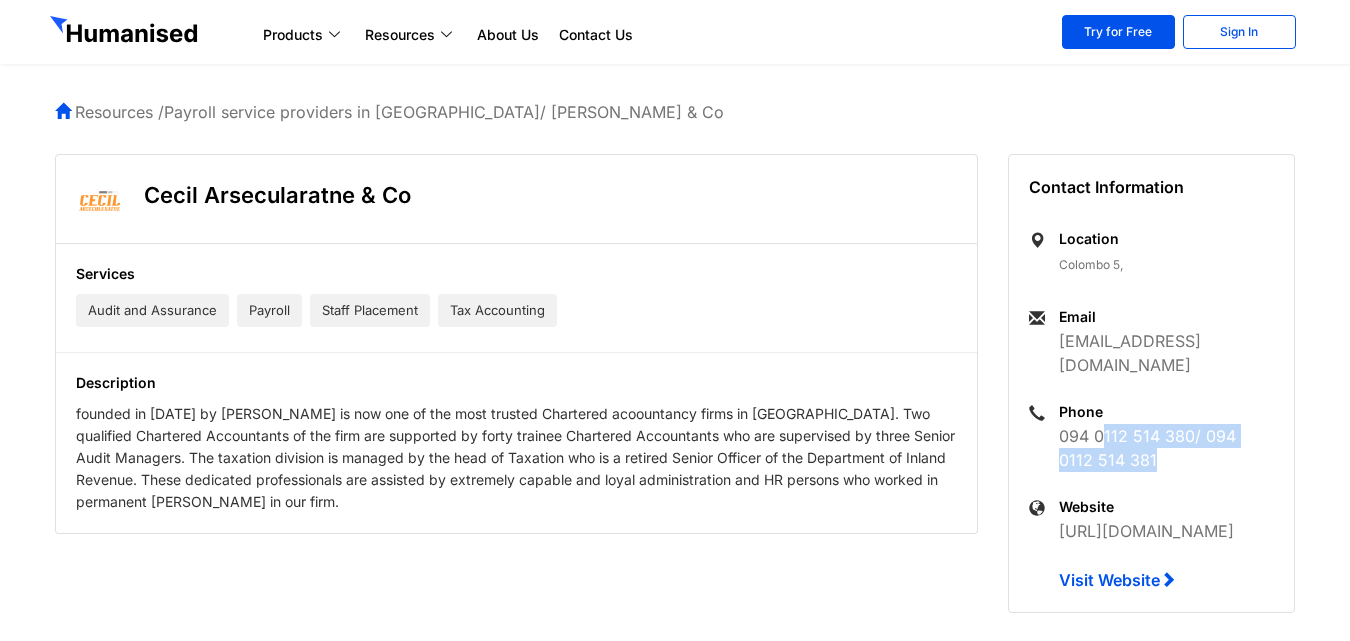 drag, startPoint x: 1137, startPoint y: 432, endPoint x: 1099, endPoint y: 410, distance: 43.908997 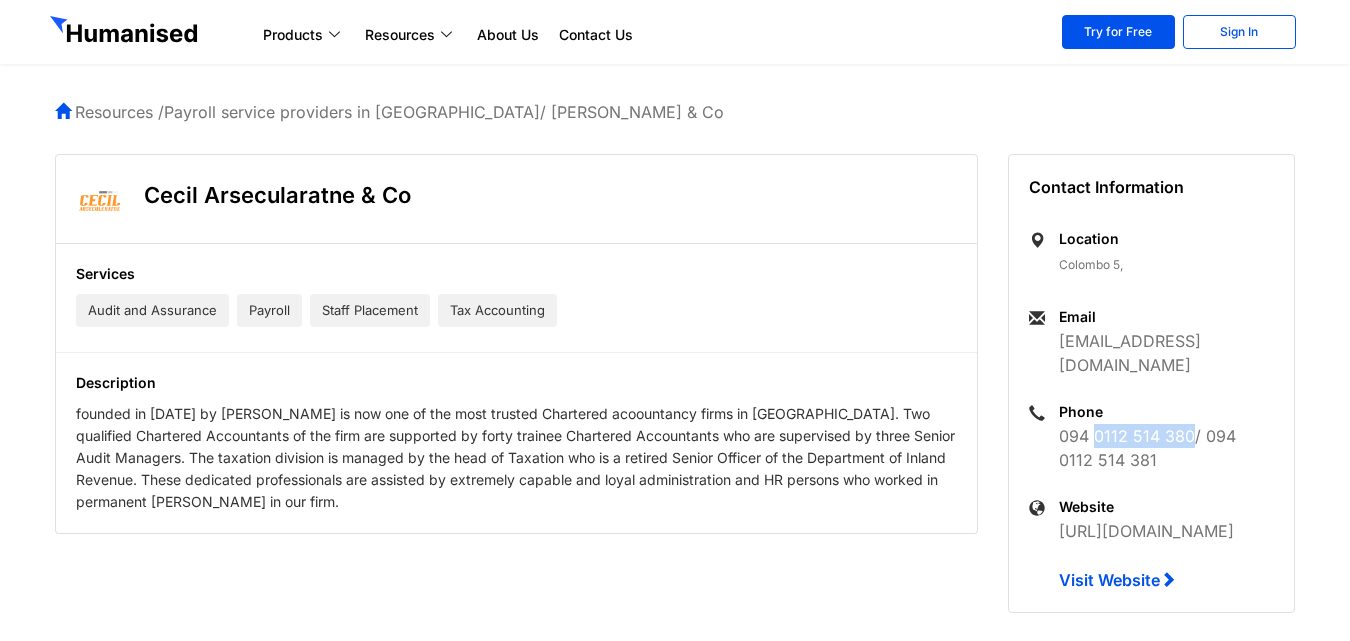 drag, startPoint x: 1186, startPoint y: 411, endPoint x: 1099, endPoint y: 410, distance: 87.005745 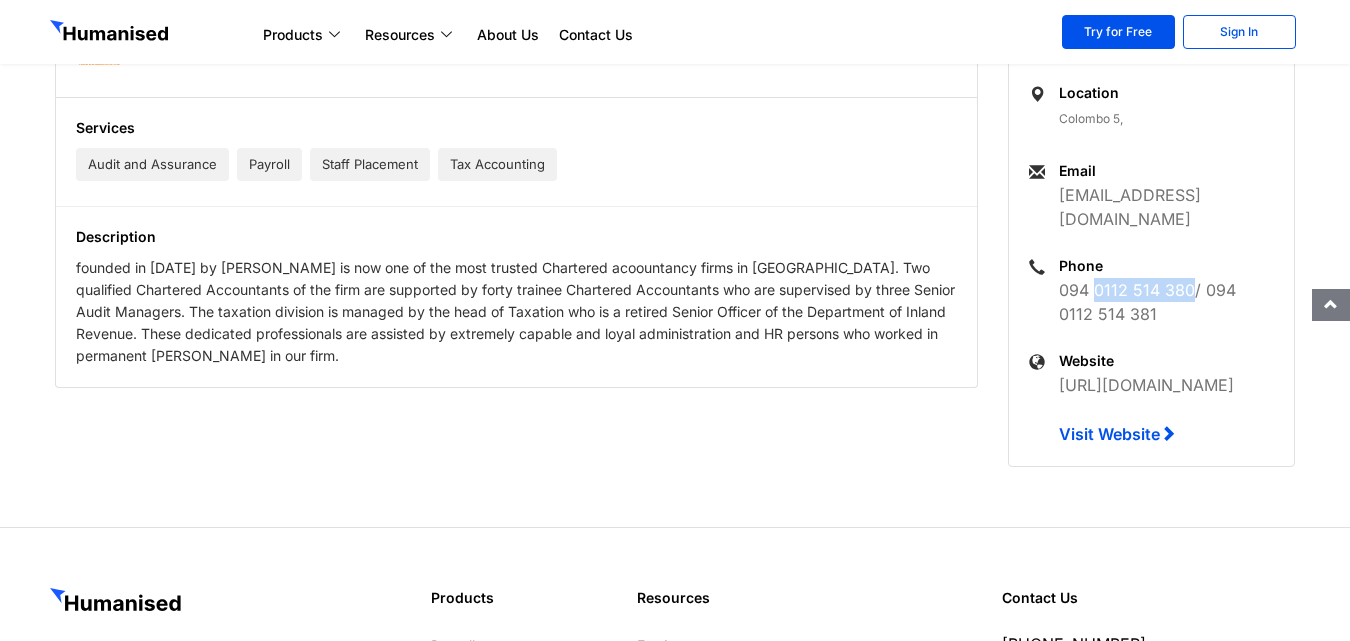 scroll, scrollTop: 392, scrollLeft: 0, axis: vertical 